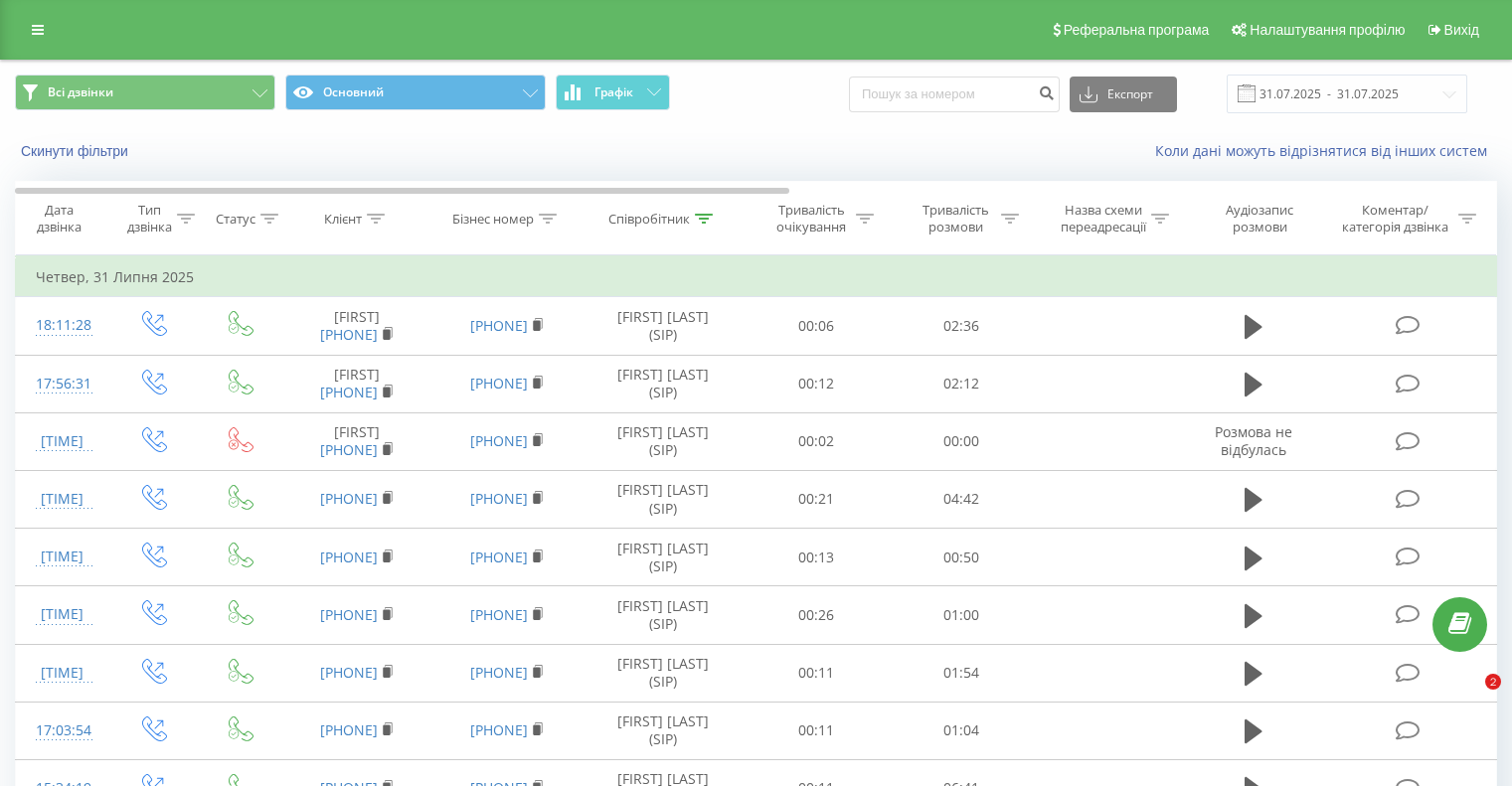 scroll, scrollTop: 0, scrollLeft: 0, axis: both 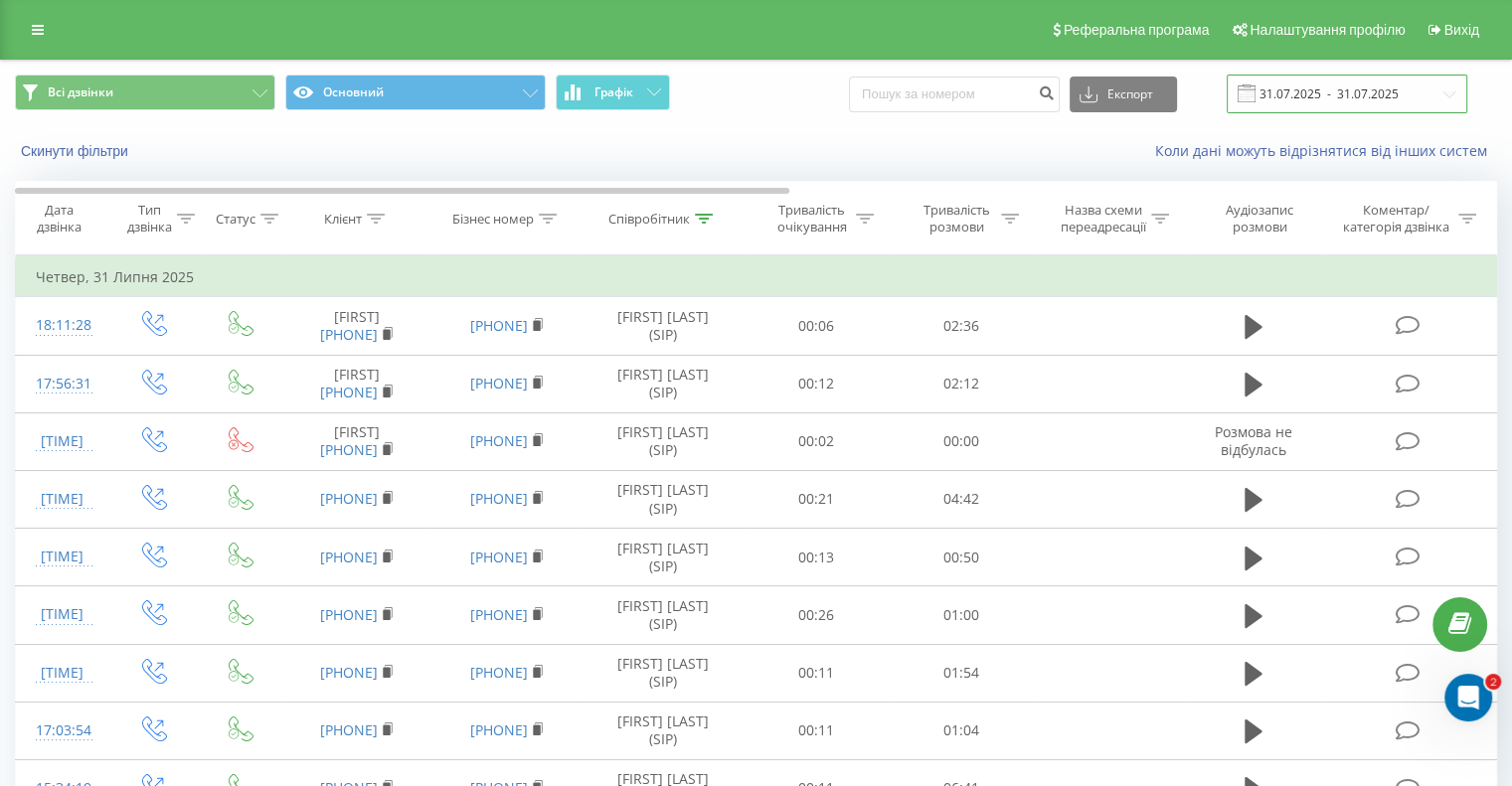 click on "31.07.2025  -  31.07.2025" at bounding box center [1347, 93] 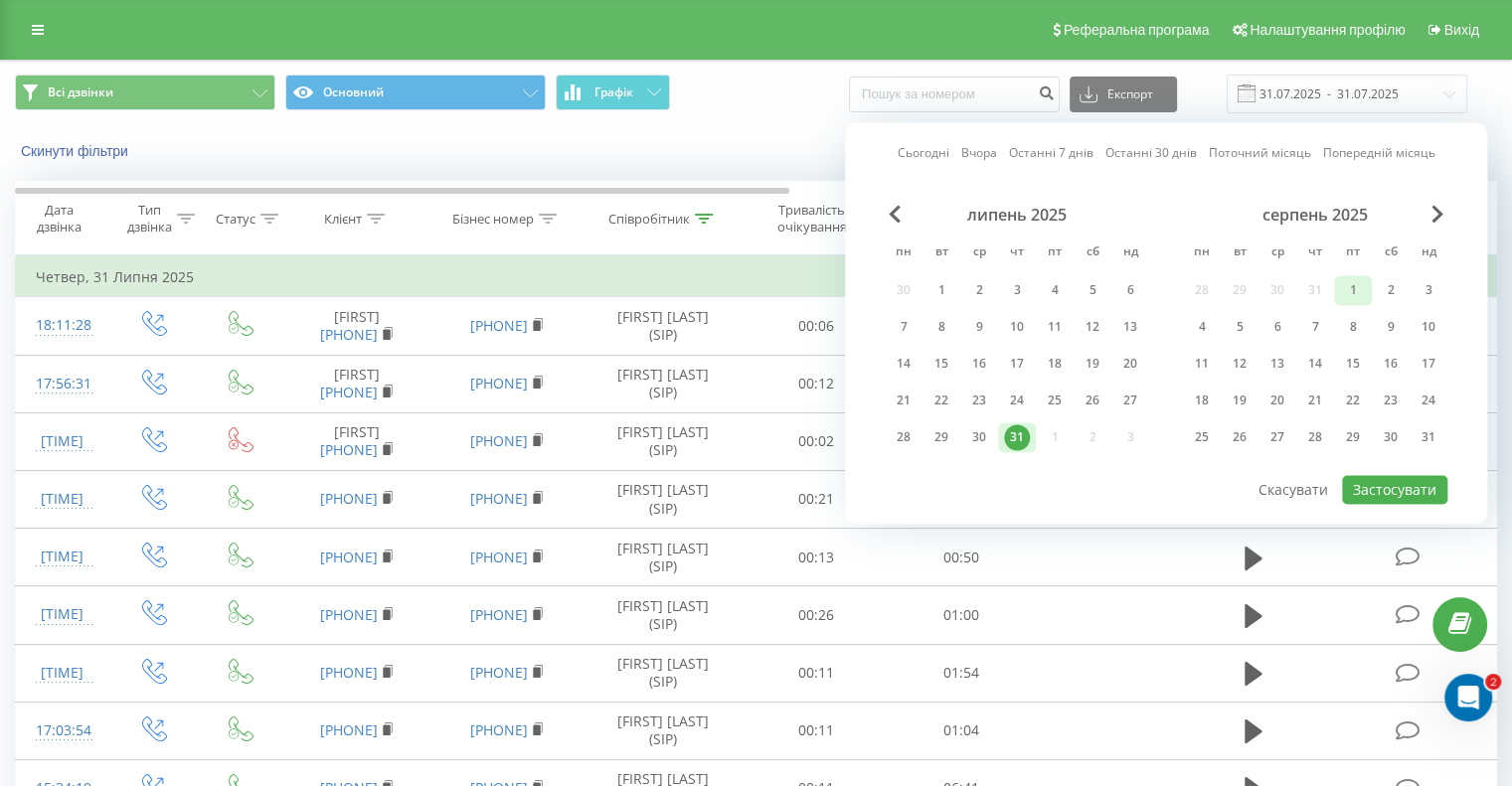 click on "1" at bounding box center [1353, 290] 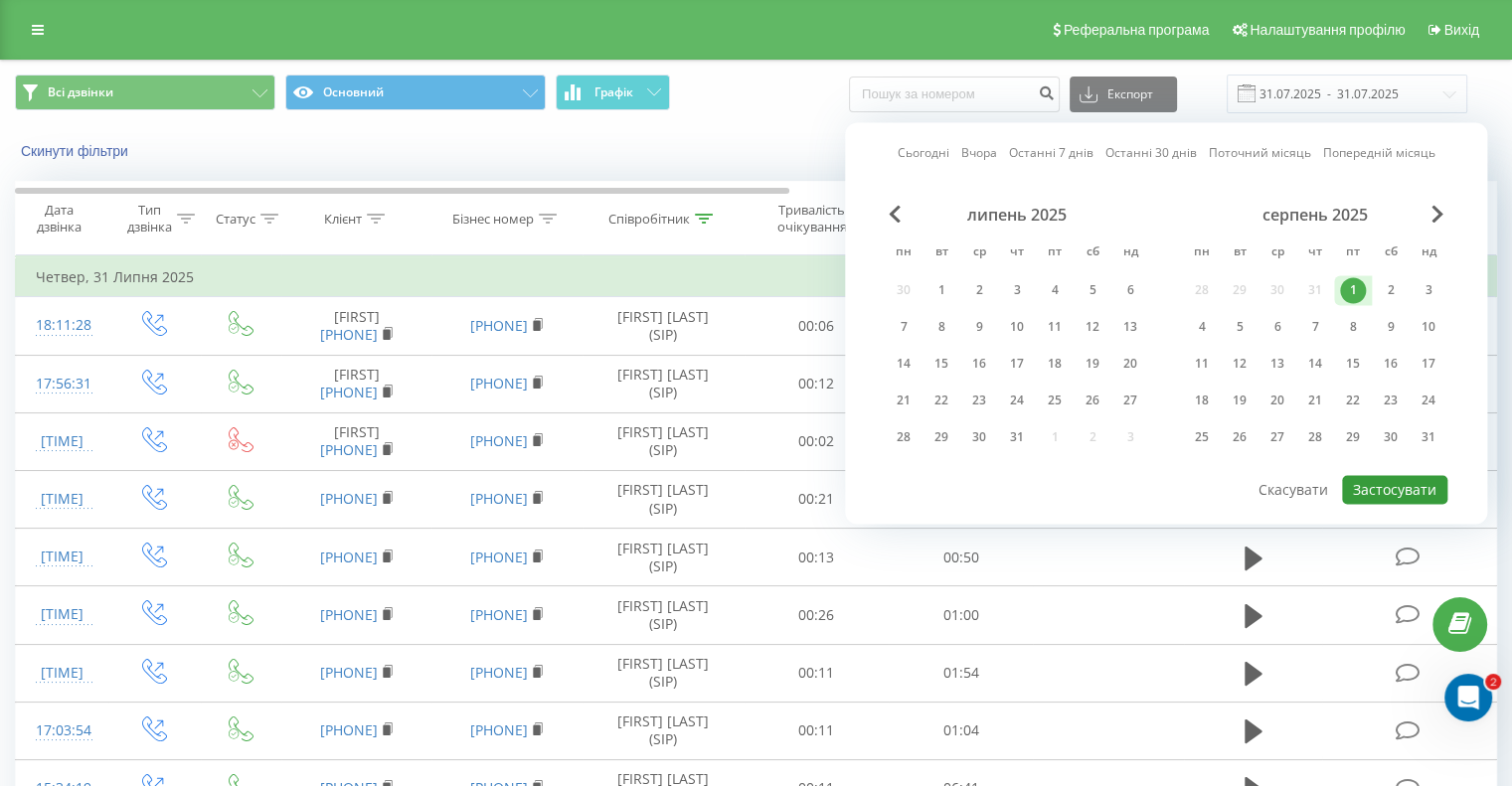 click on "Застосувати" at bounding box center (1395, 489) 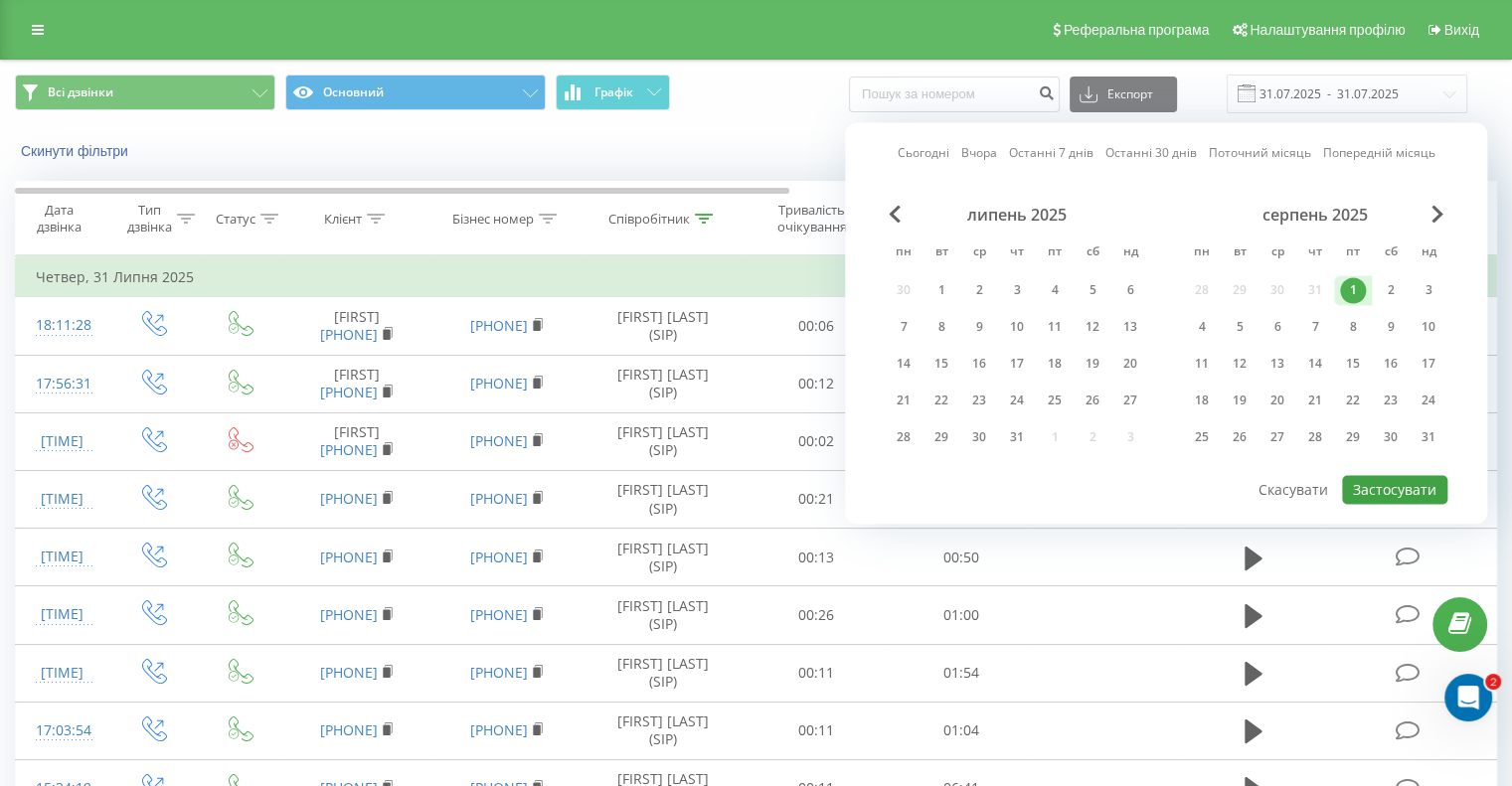 type on "01.08.2025  -  01.08.2025" 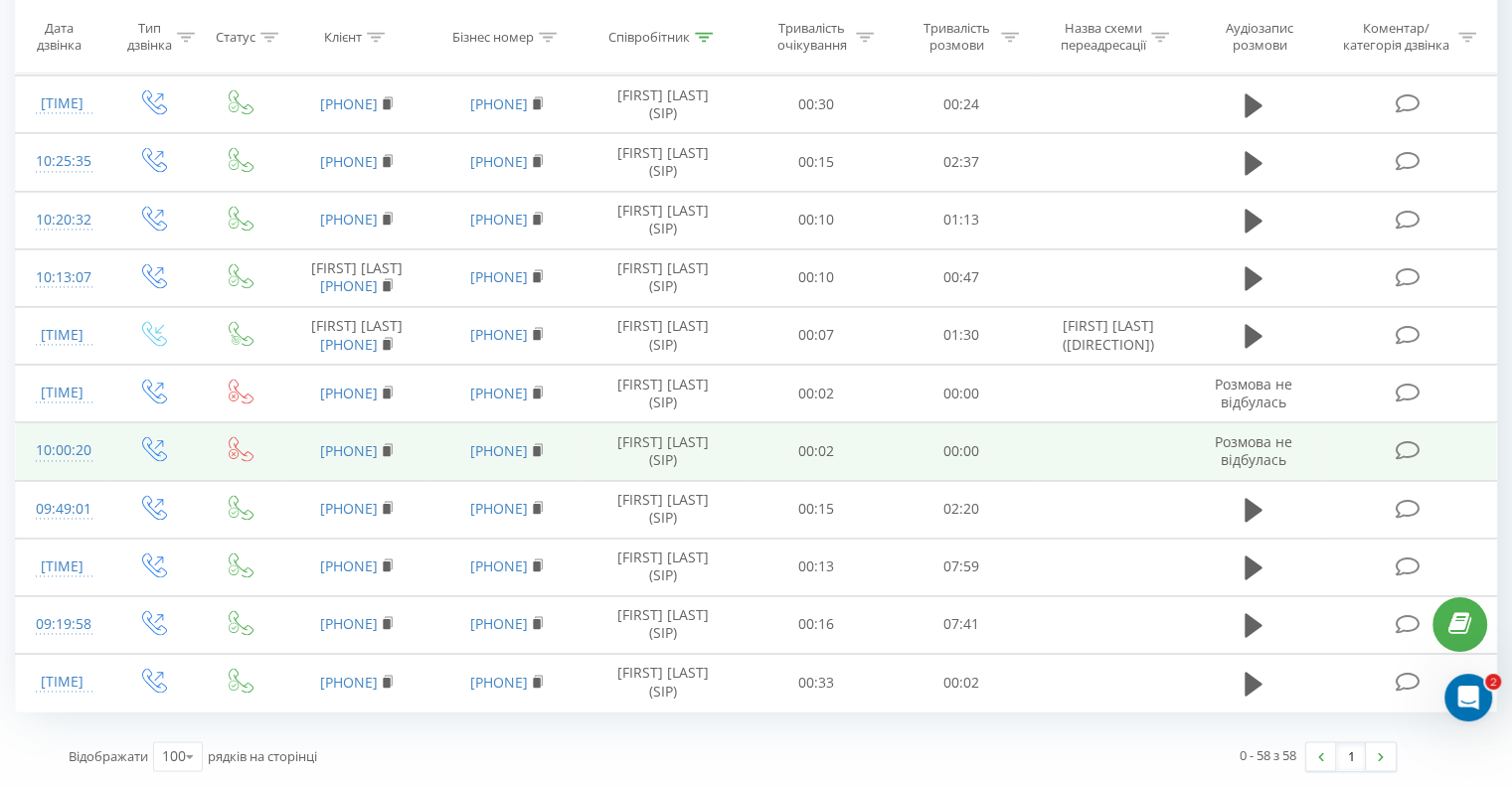 scroll, scrollTop: 2942, scrollLeft: 0, axis: vertical 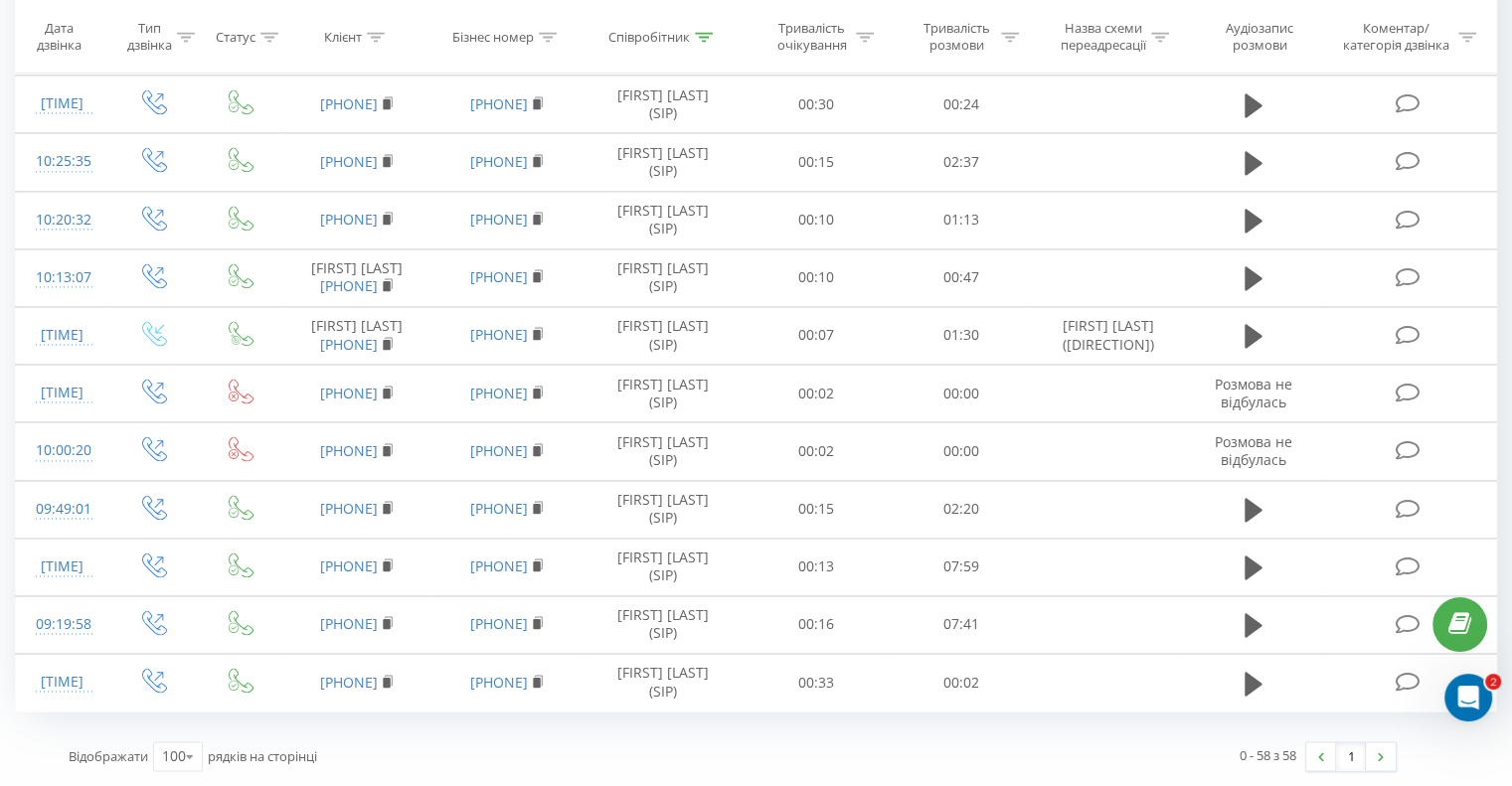 click 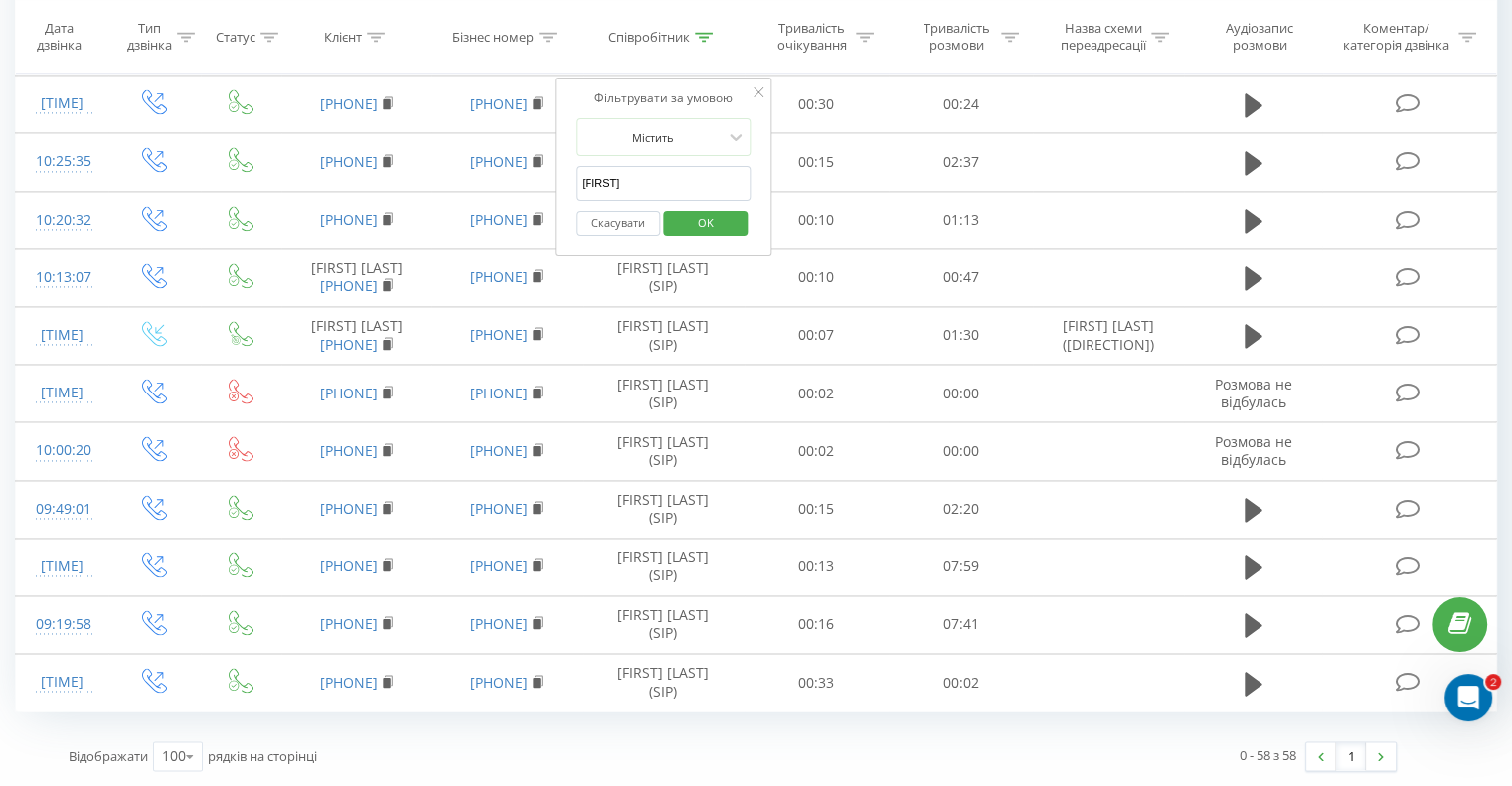 click on "[FIRST]" at bounding box center (663, 183) 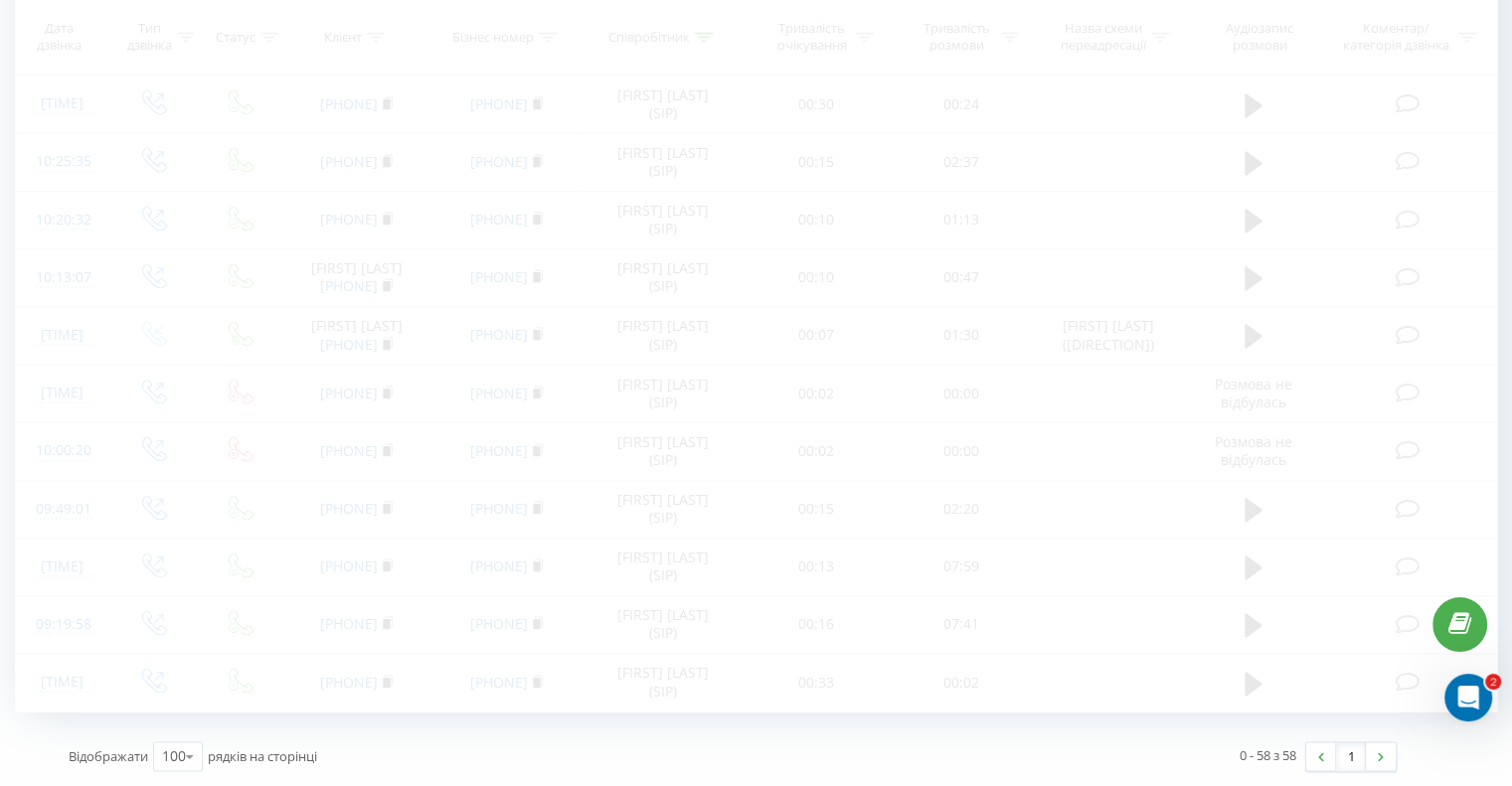scroll, scrollTop: 406, scrollLeft: 0, axis: vertical 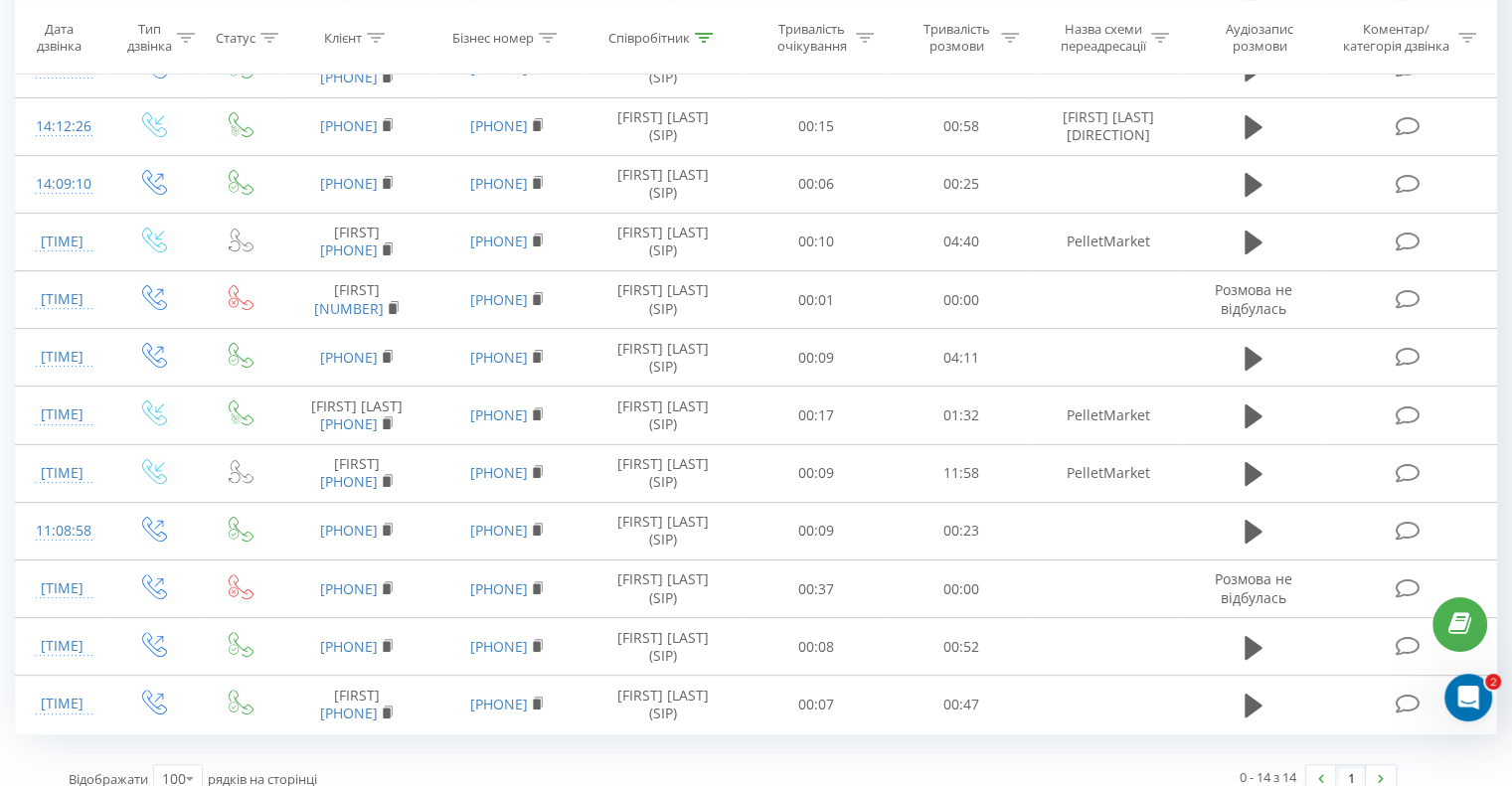 click on "Співробітник" at bounding box center [663, 38] 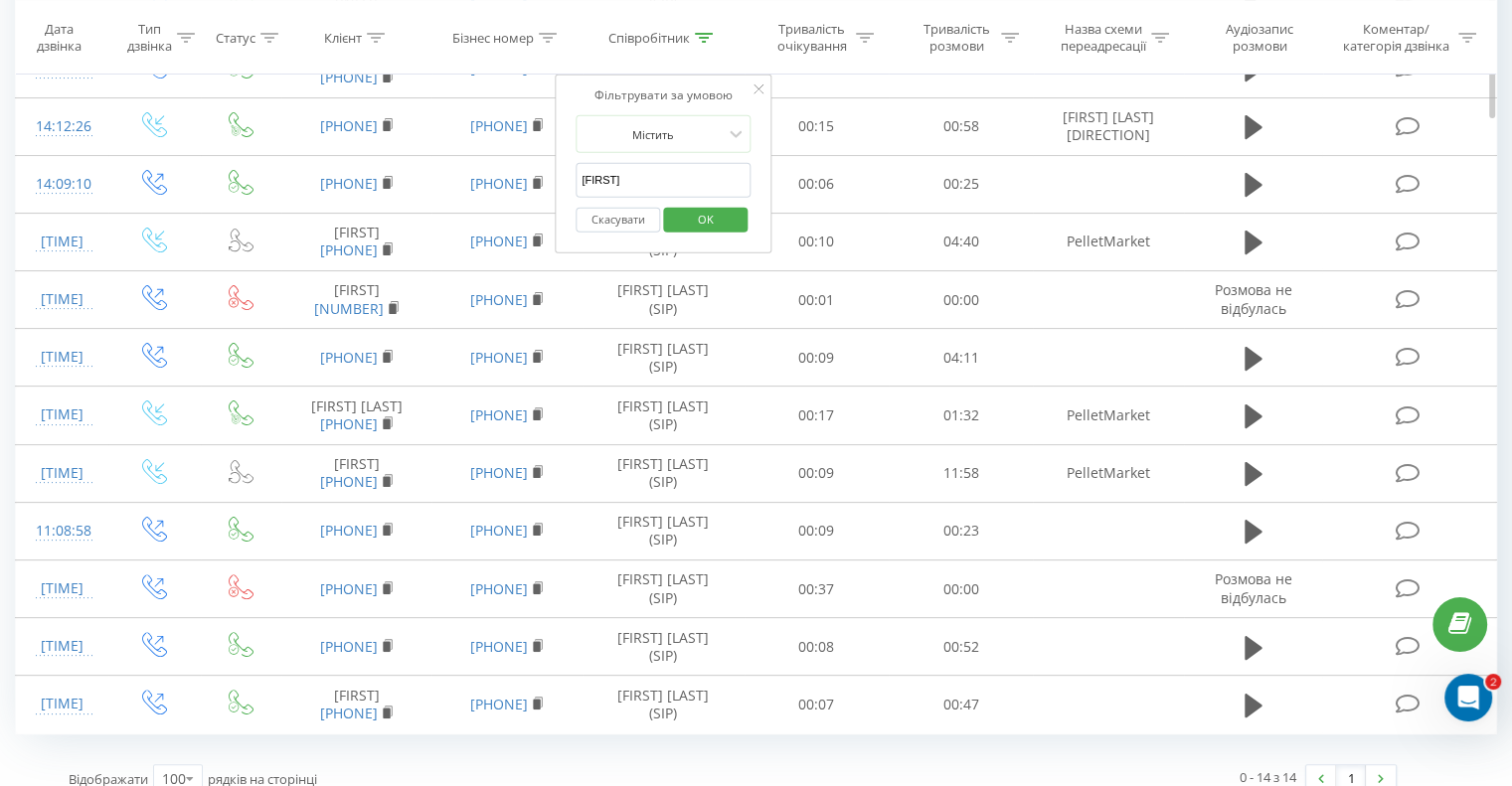 click on "[FIRST]" at bounding box center [663, 180] 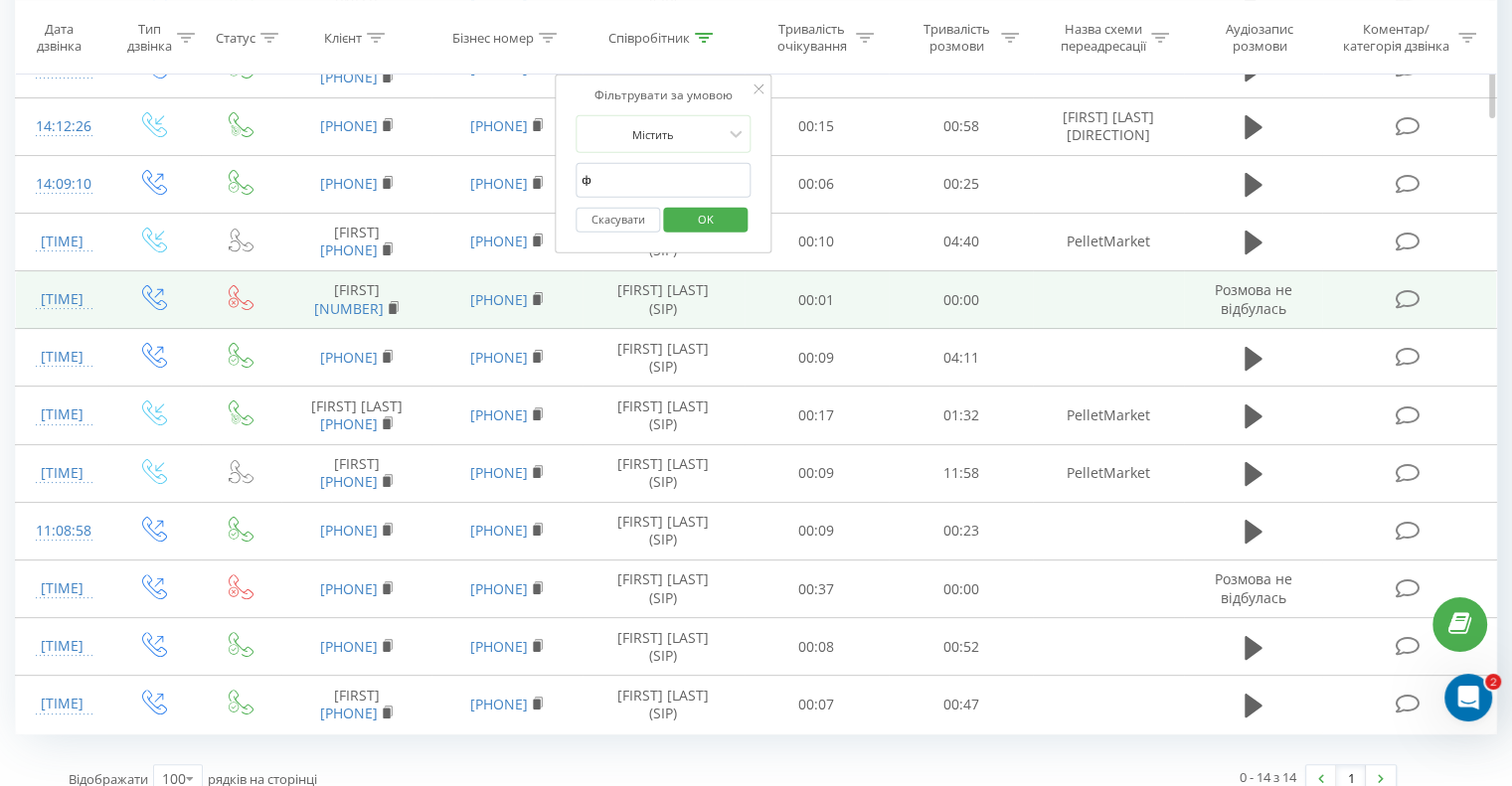 click on "[FIRST] [LAST] (SIP)" at bounding box center (663, 300) 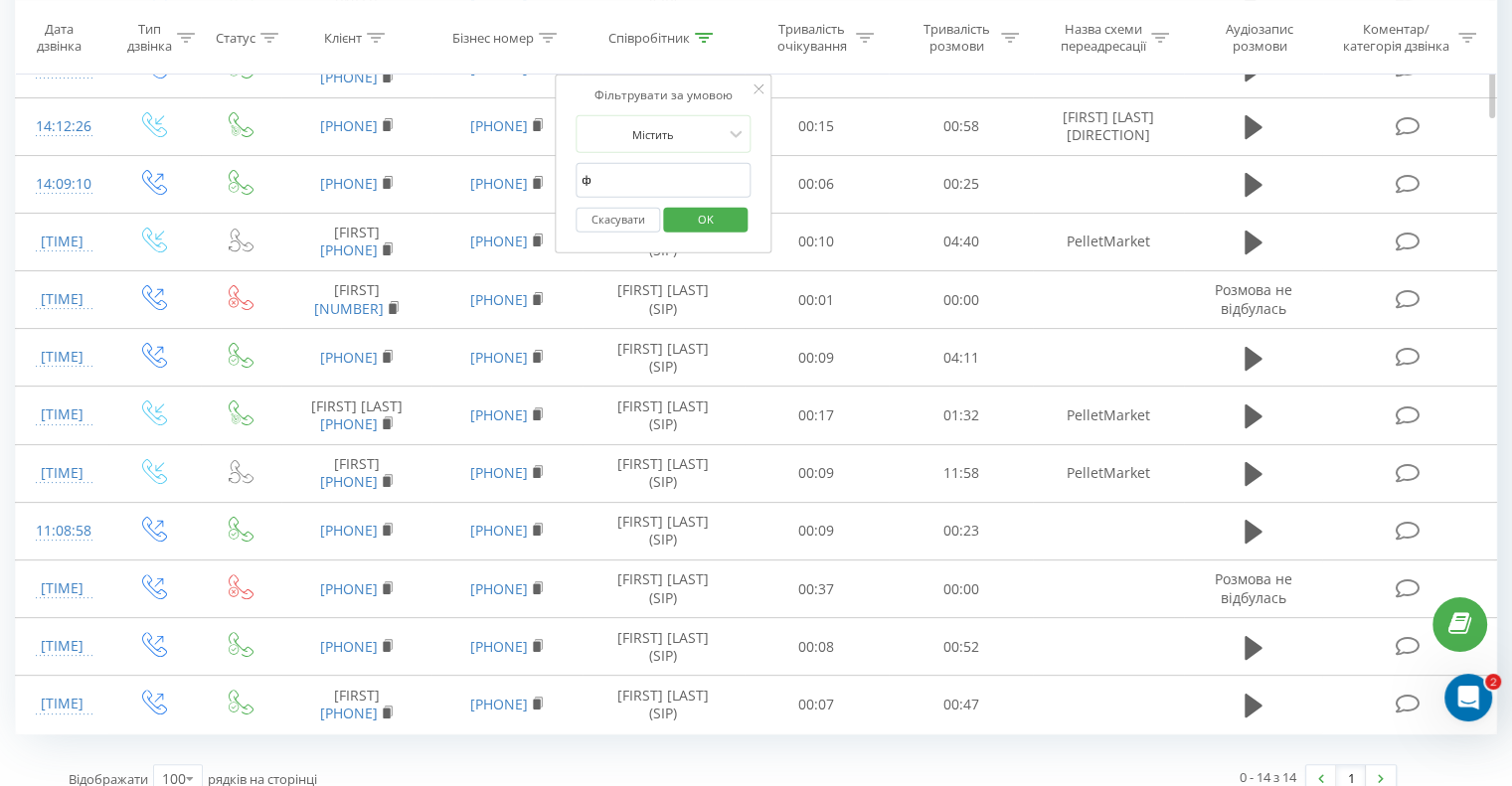 click on "ф" at bounding box center (663, 180) 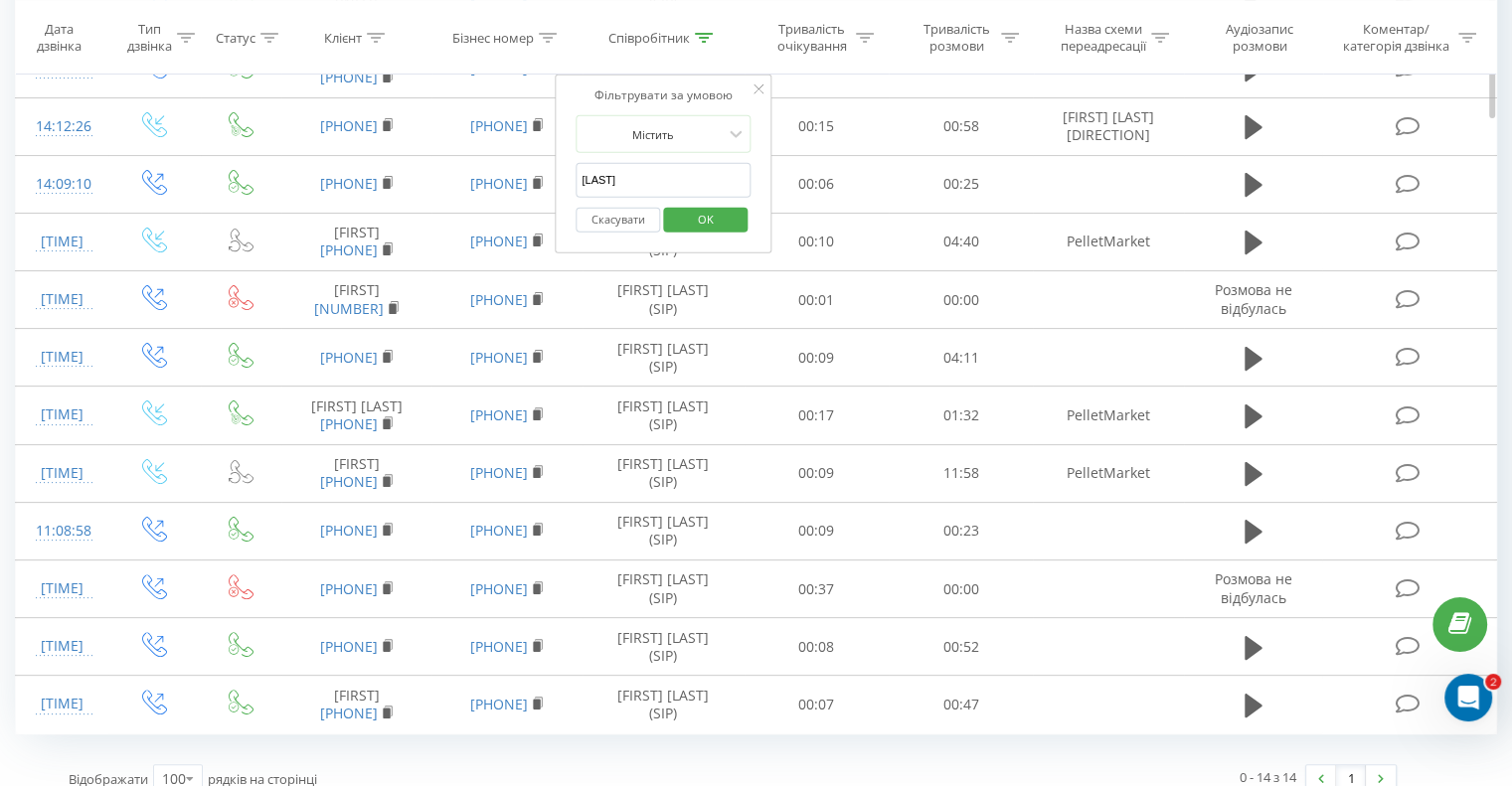 click on "OK" at bounding box center (706, 218) 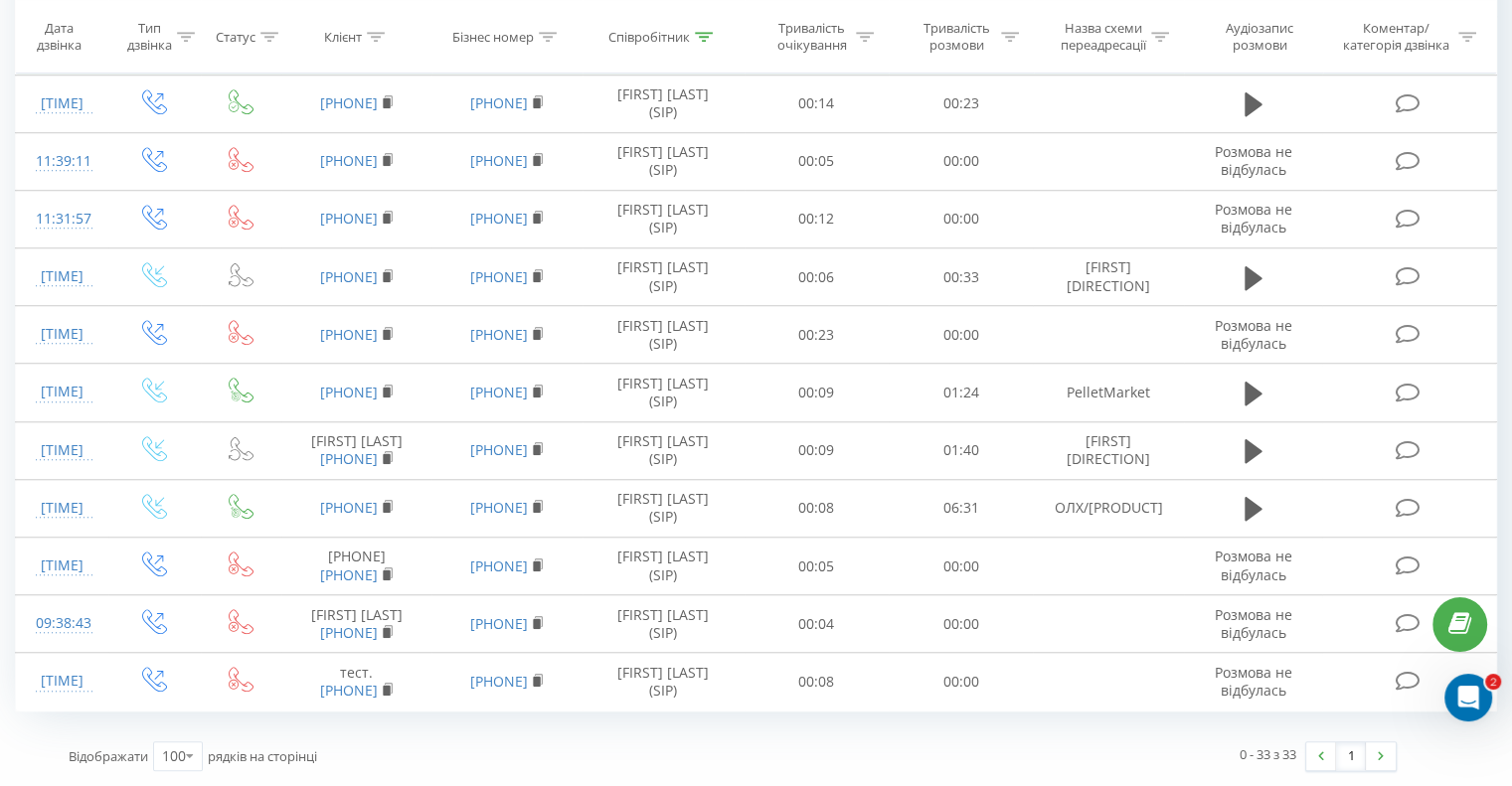 scroll, scrollTop: 1532, scrollLeft: 0, axis: vertical 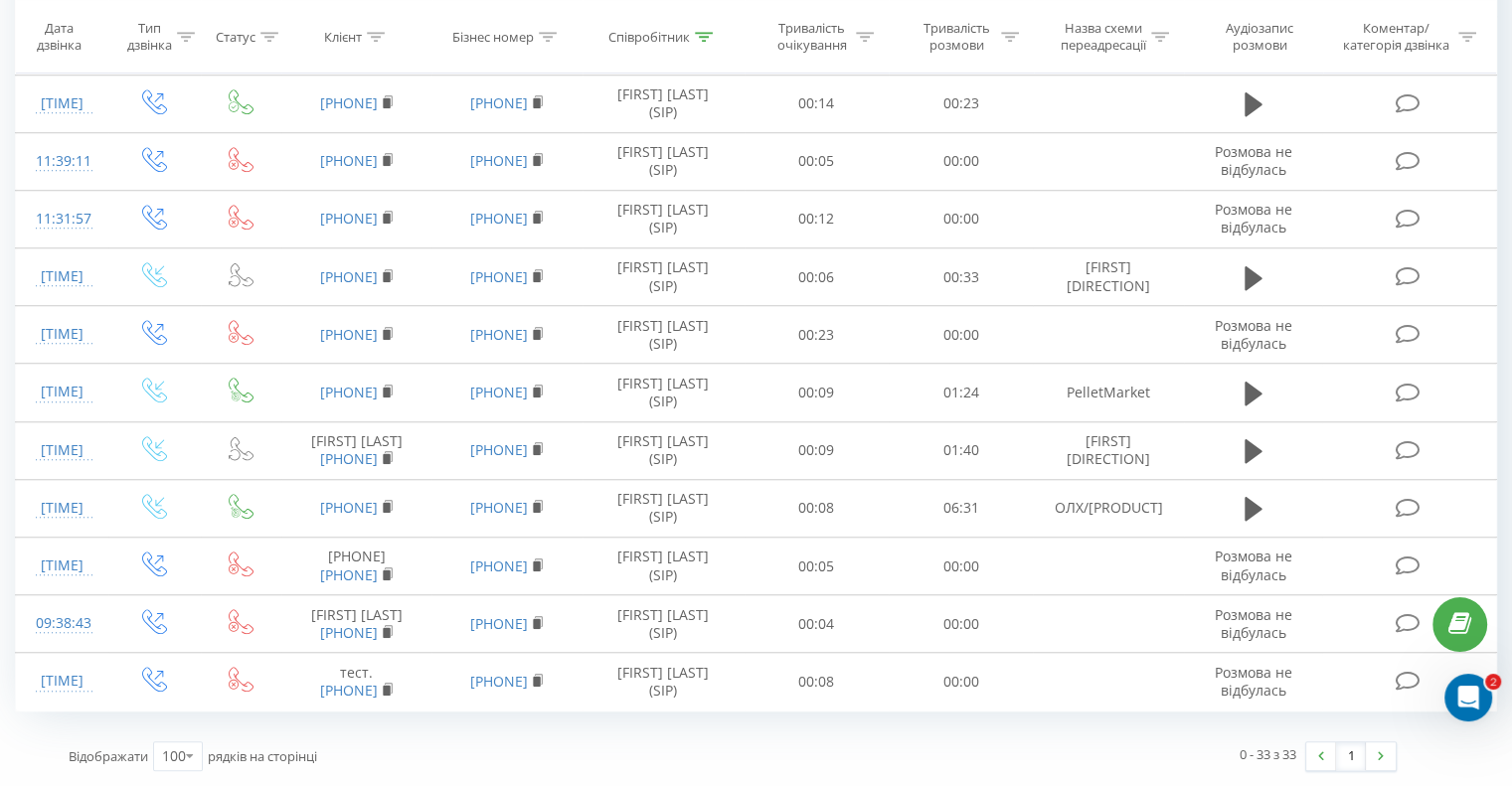 click 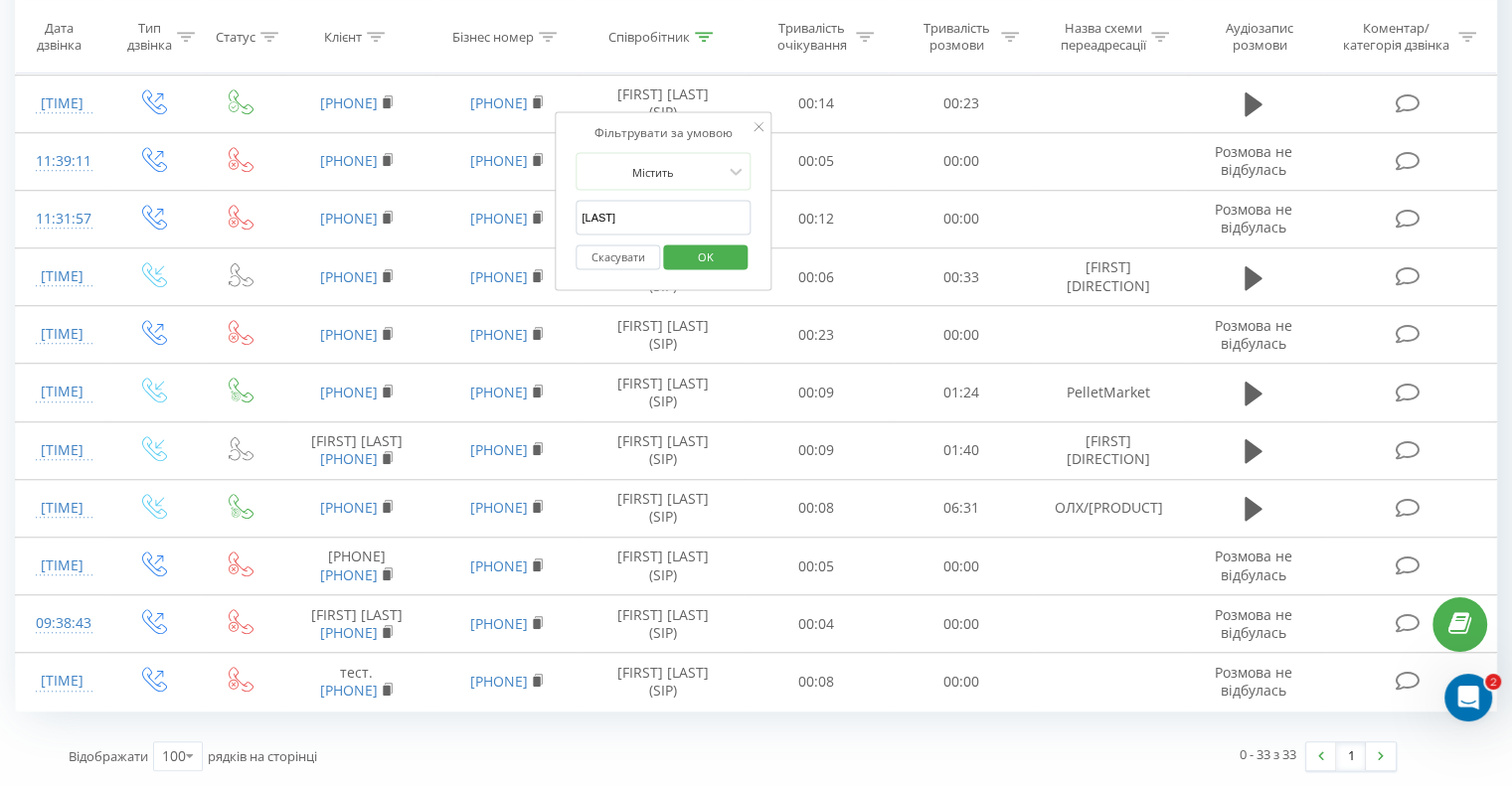 click on "[LAST]" at bounding box center [663, 218] 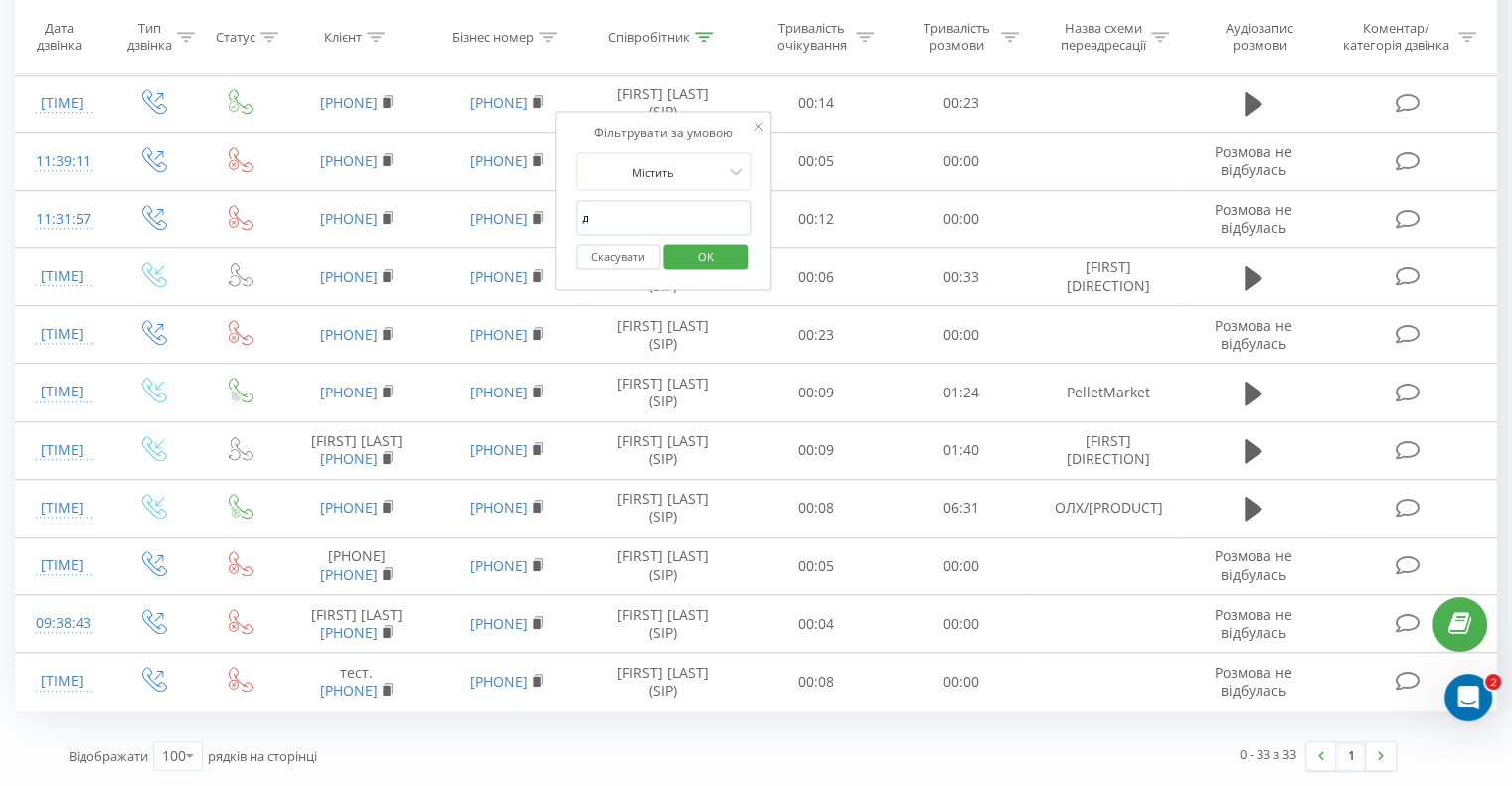 type on "[FIRST]" 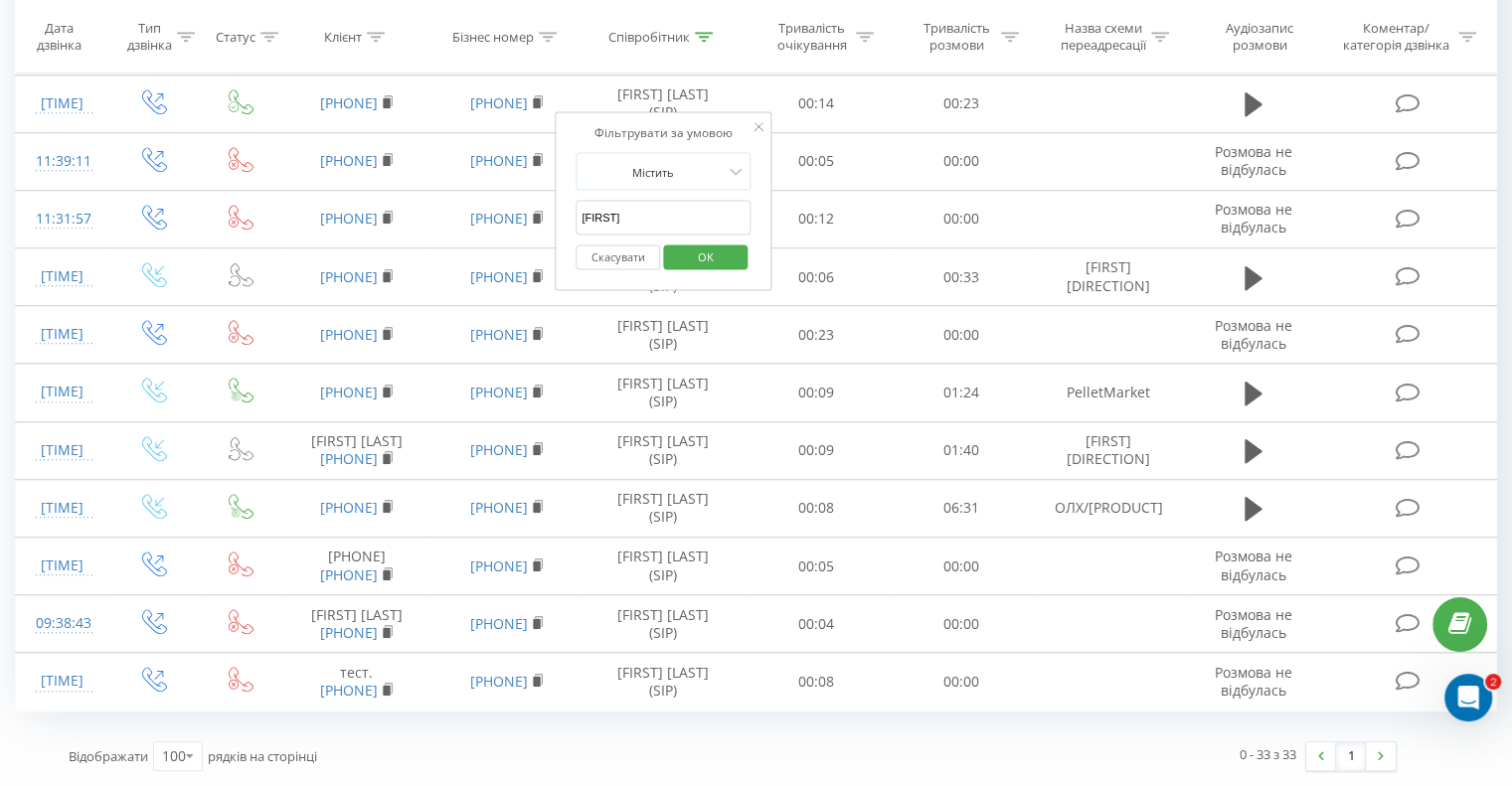 click on "OK" at bounding box center (706, 255) 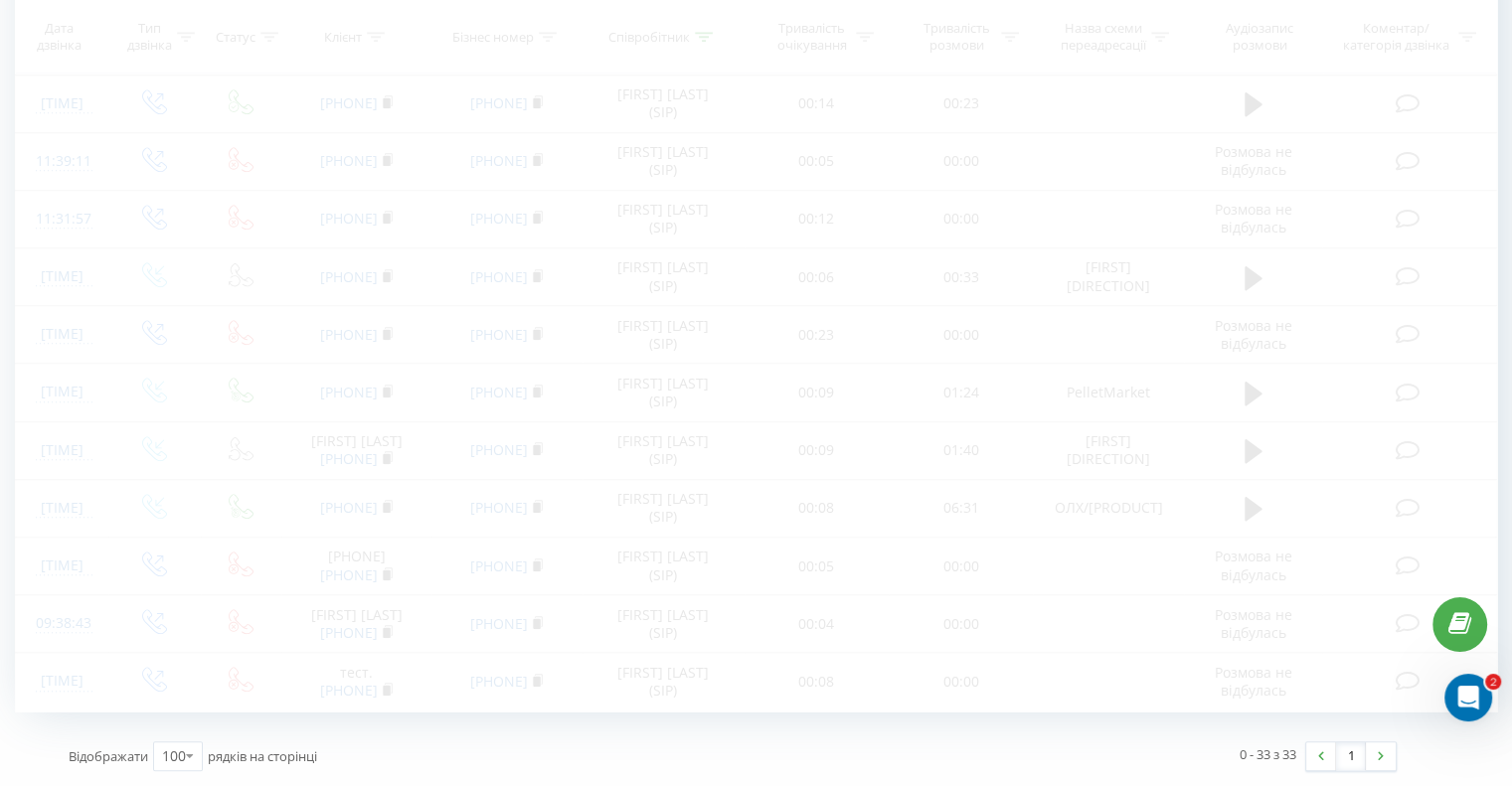 scroll, scrollTop: 1395, scrollLeft: 0, axis: vertical 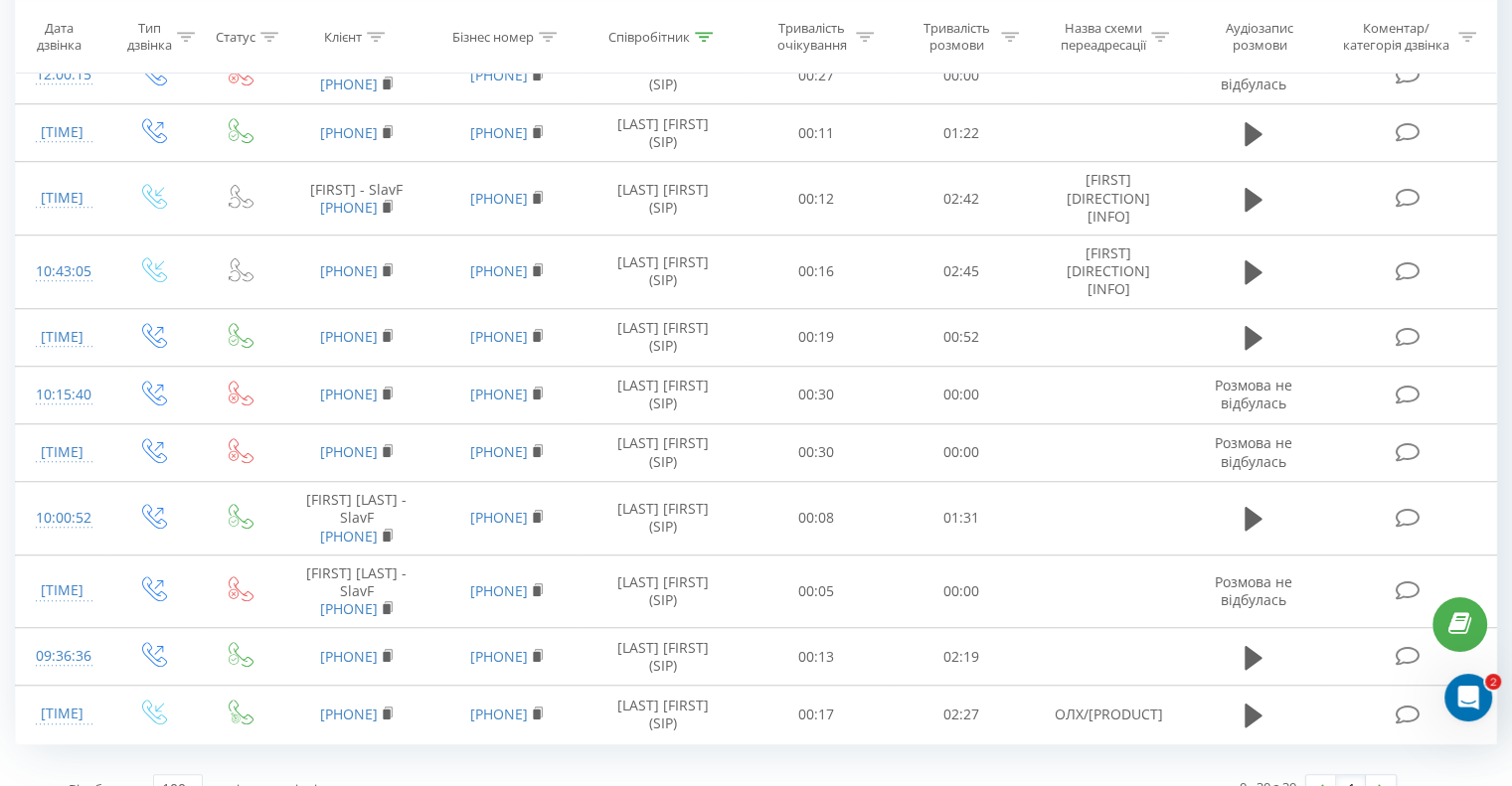 click 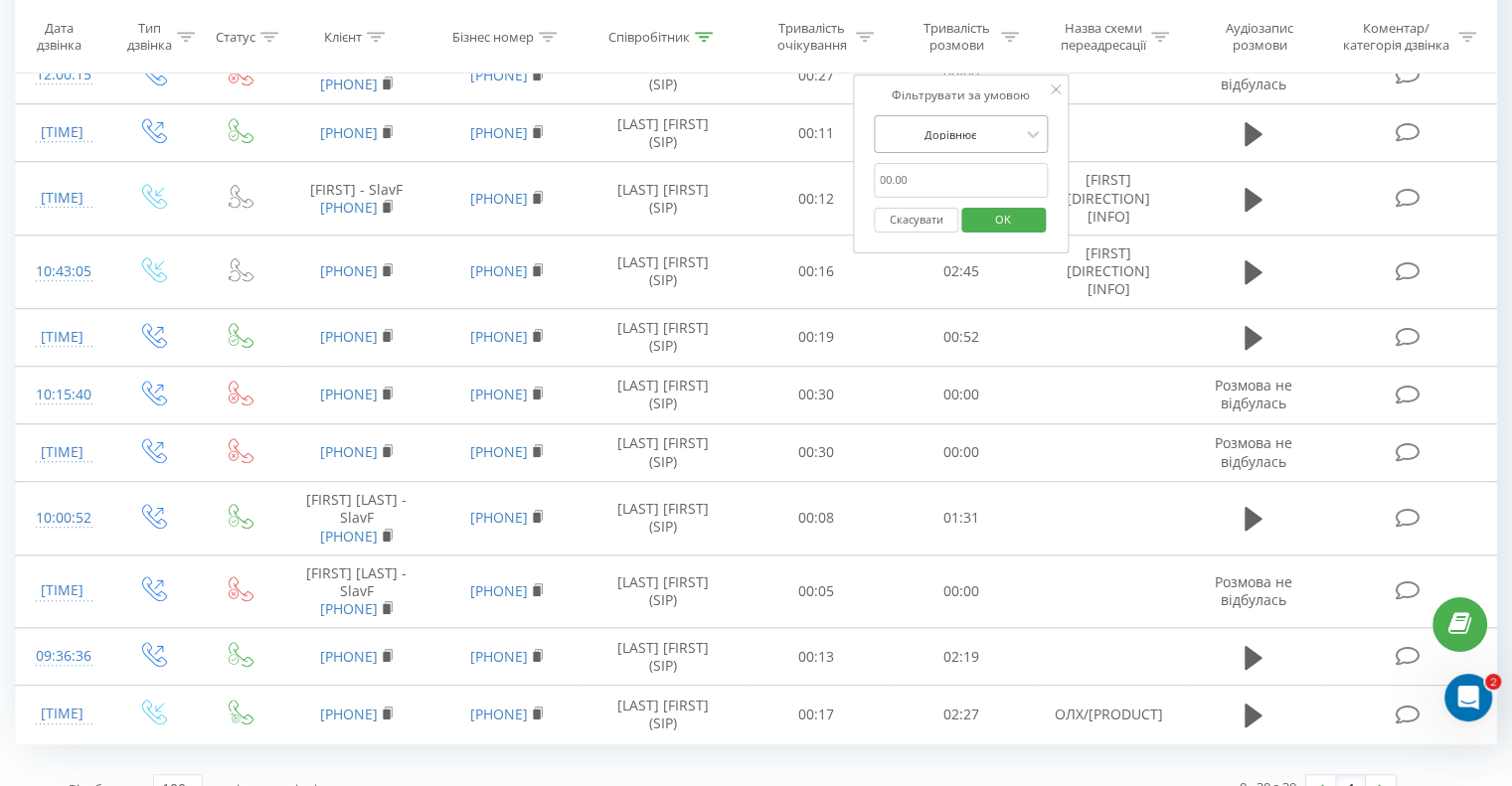click at bounding box center [950, 133] 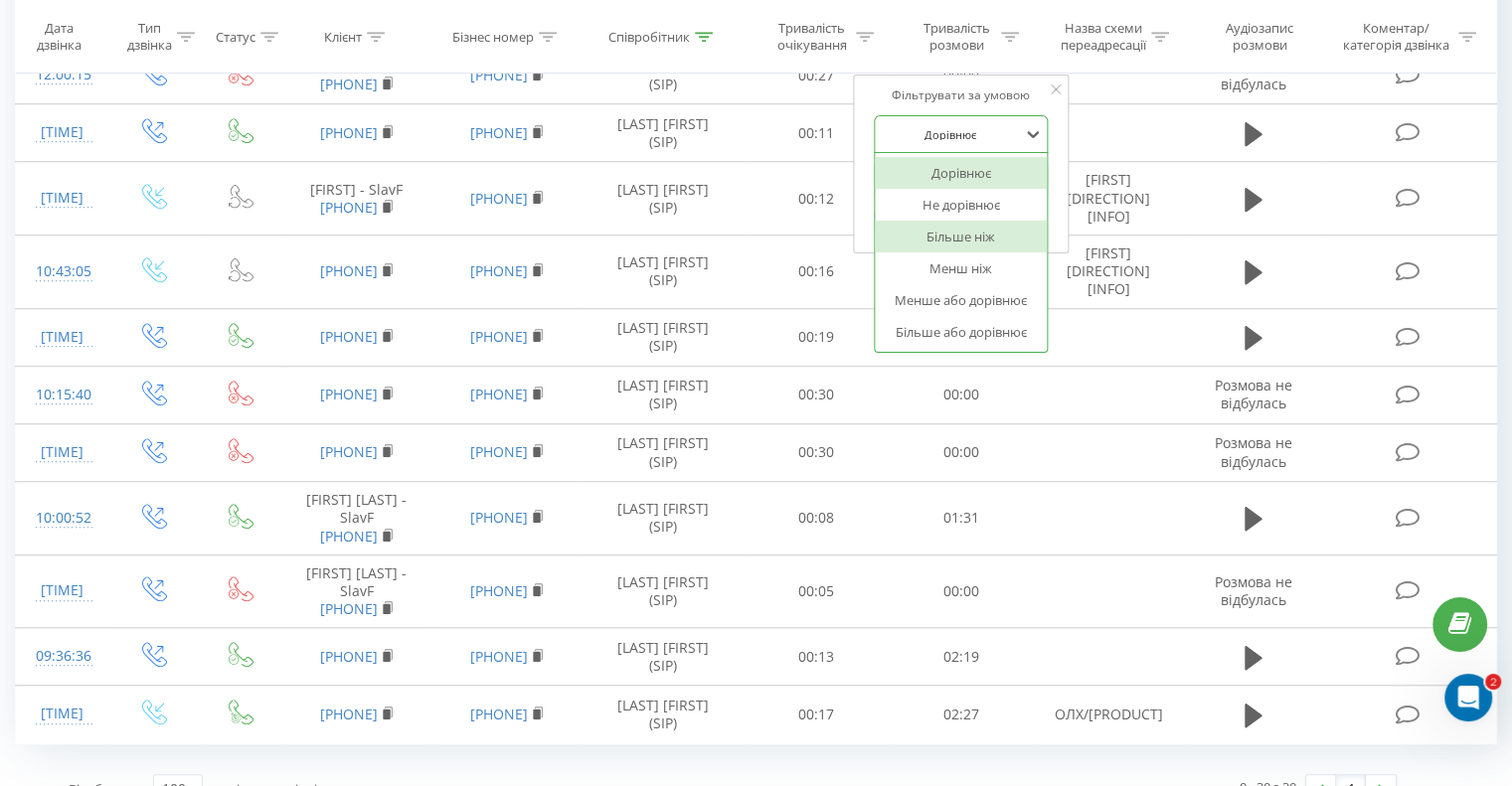 click on "Більше ніж" at bounding box center [961, 236] 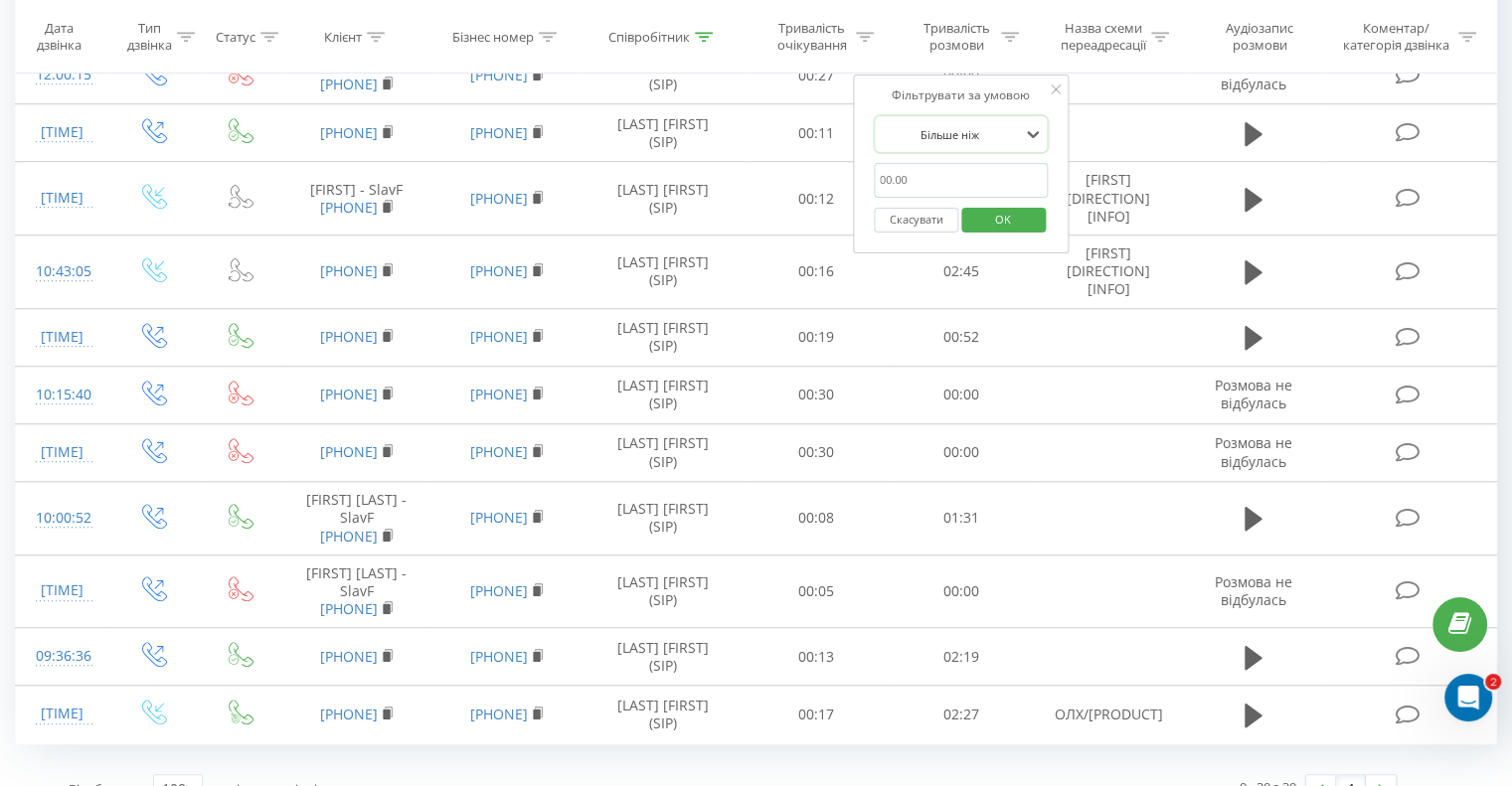 click at bounding box center [961, 180] 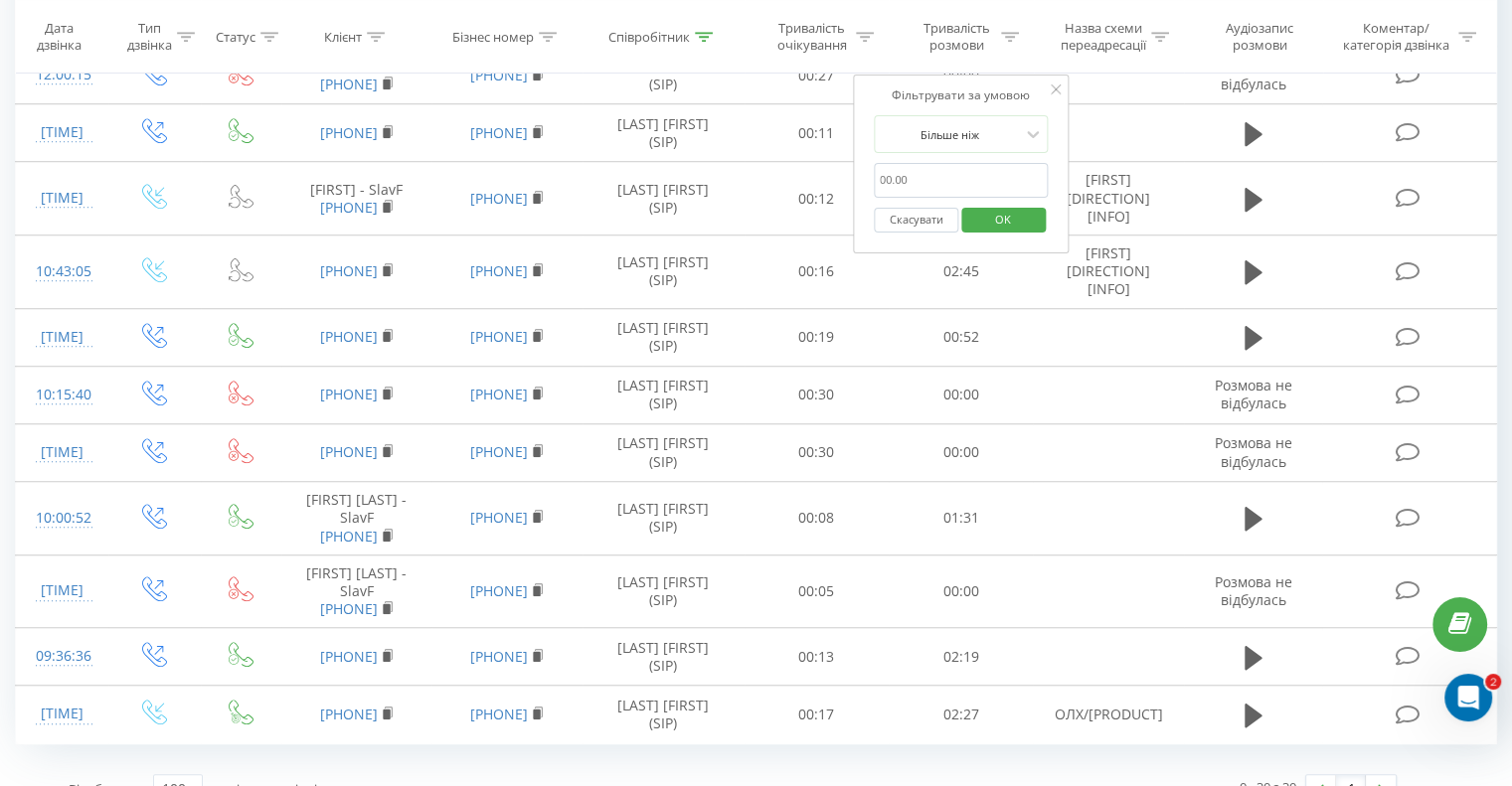 type on "00:15" 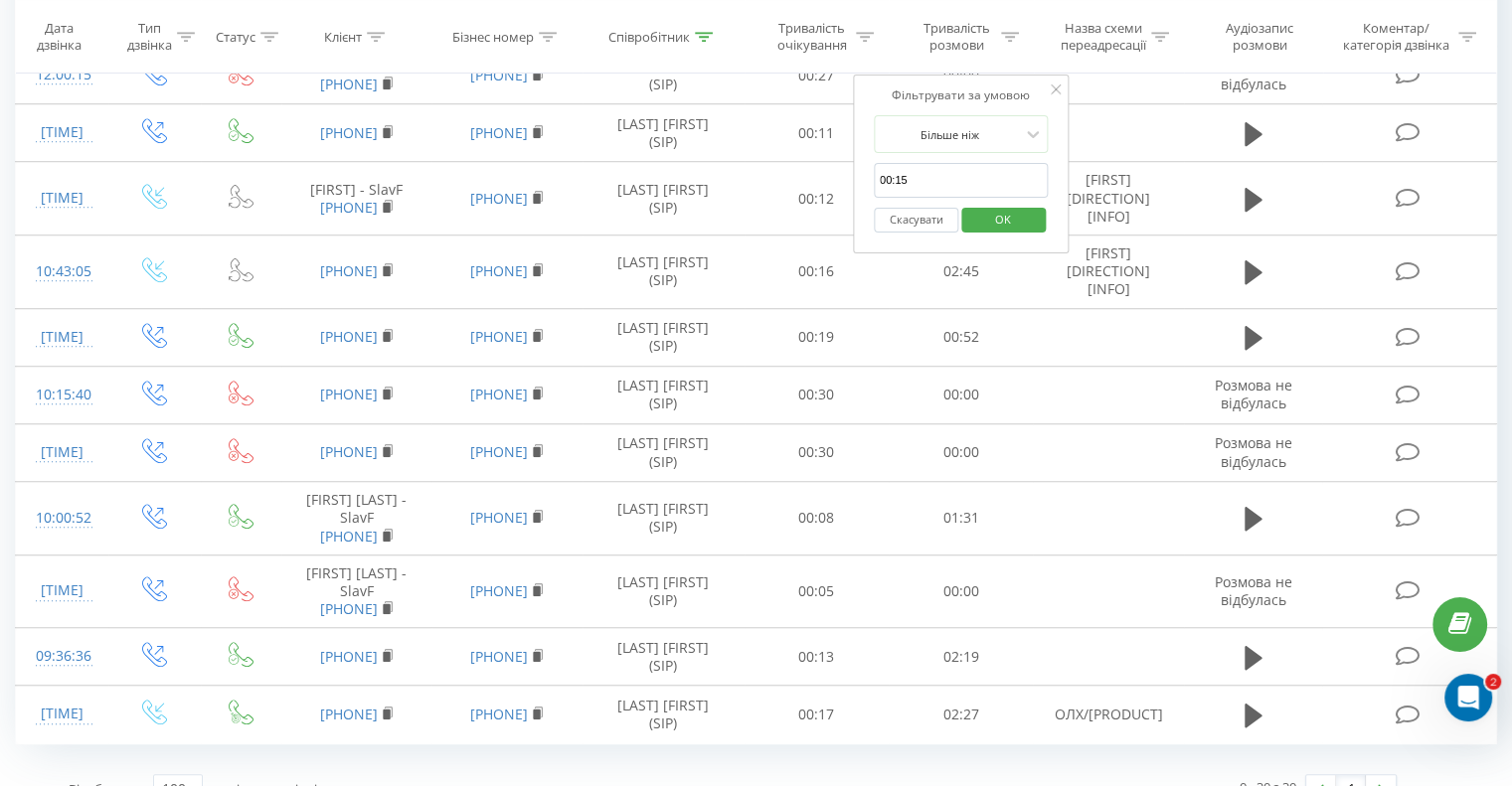 click on "OK" at bounding box center (1003, 219) 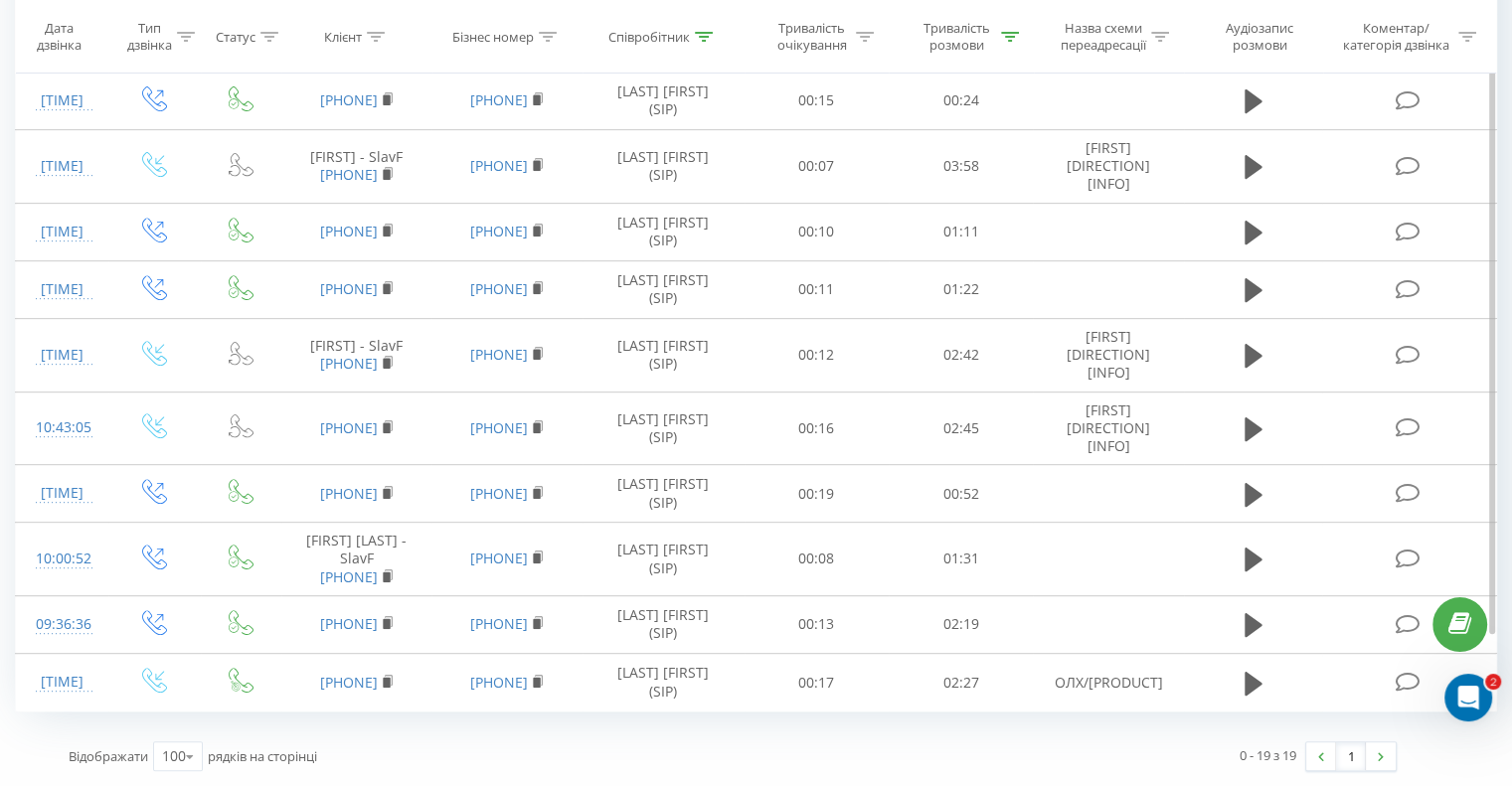 scroll, scrollTop: 727, scrollLeft: 0, axis: vertical 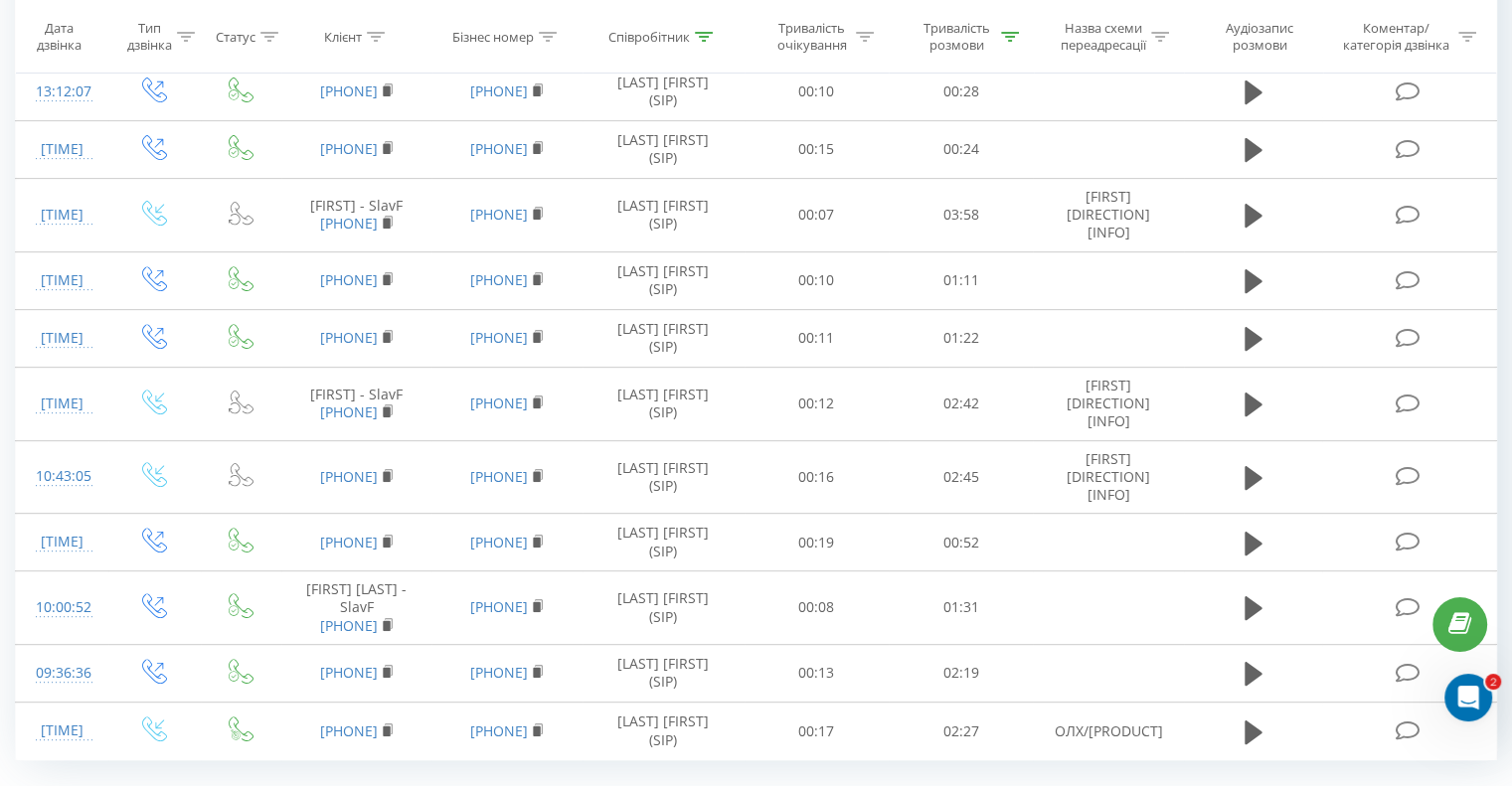 click 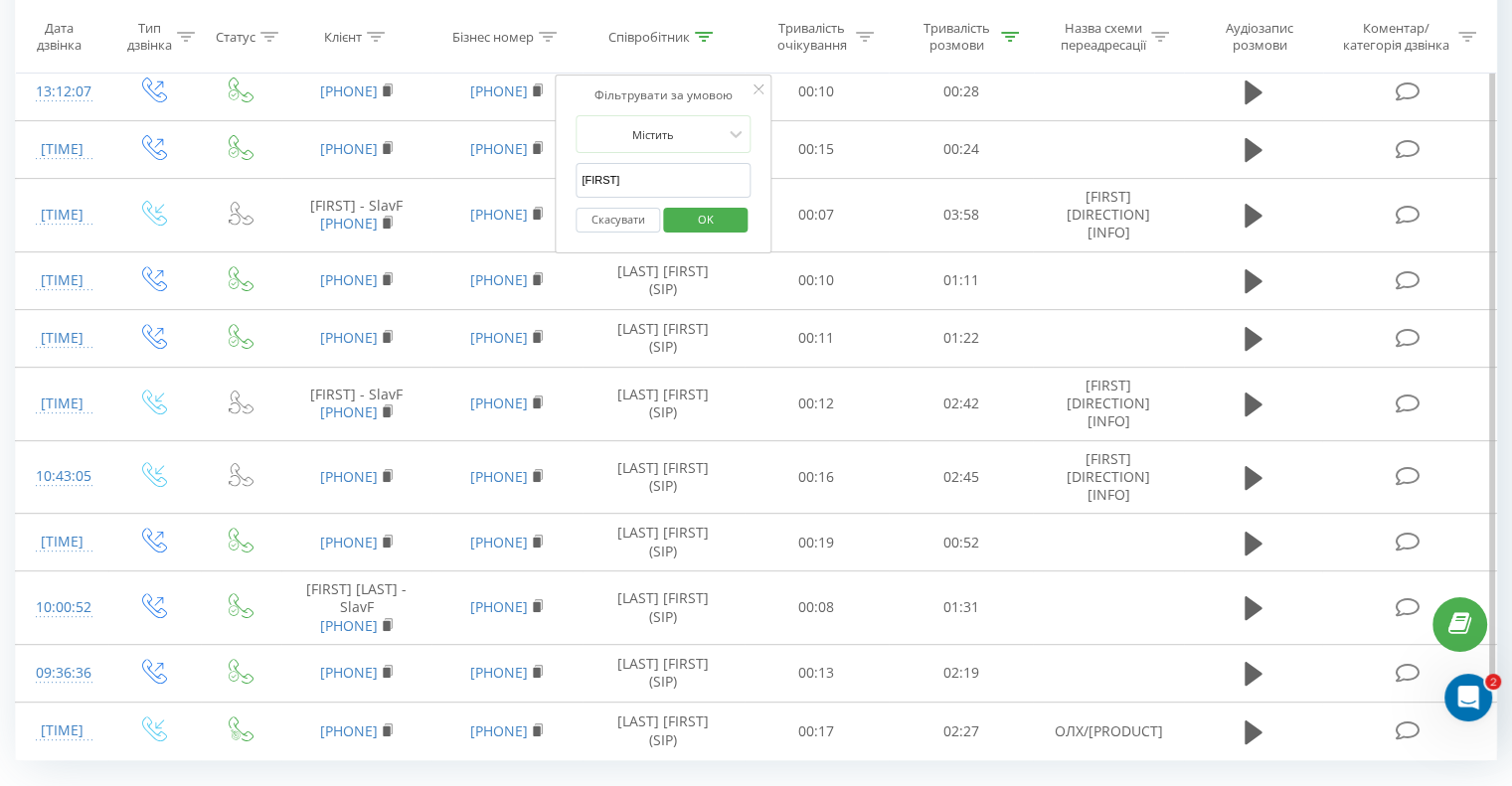 click on "[FIRST]" at bounding box center [663, 180] 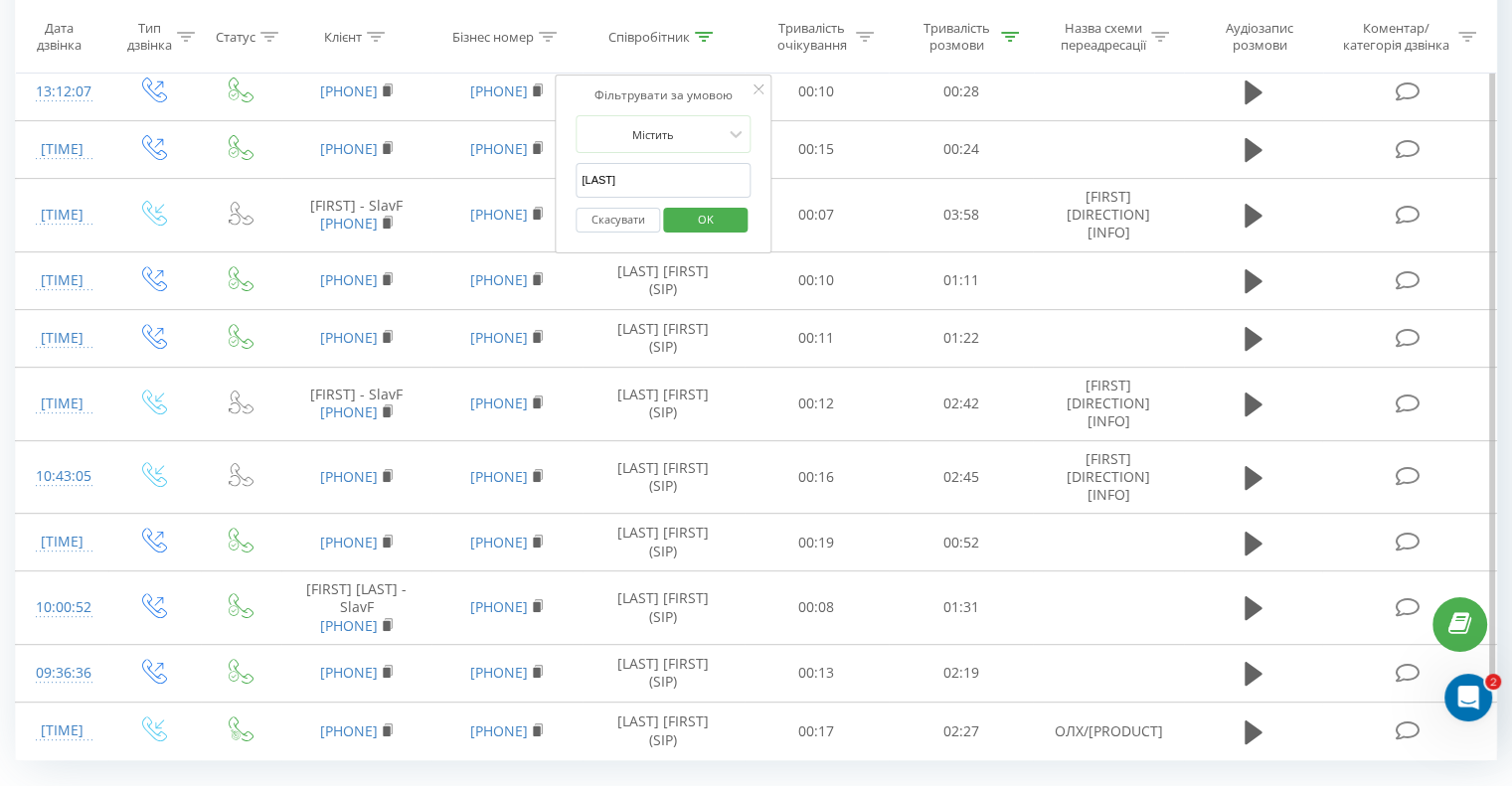 click on "OK" at bounding box center [706, 219] 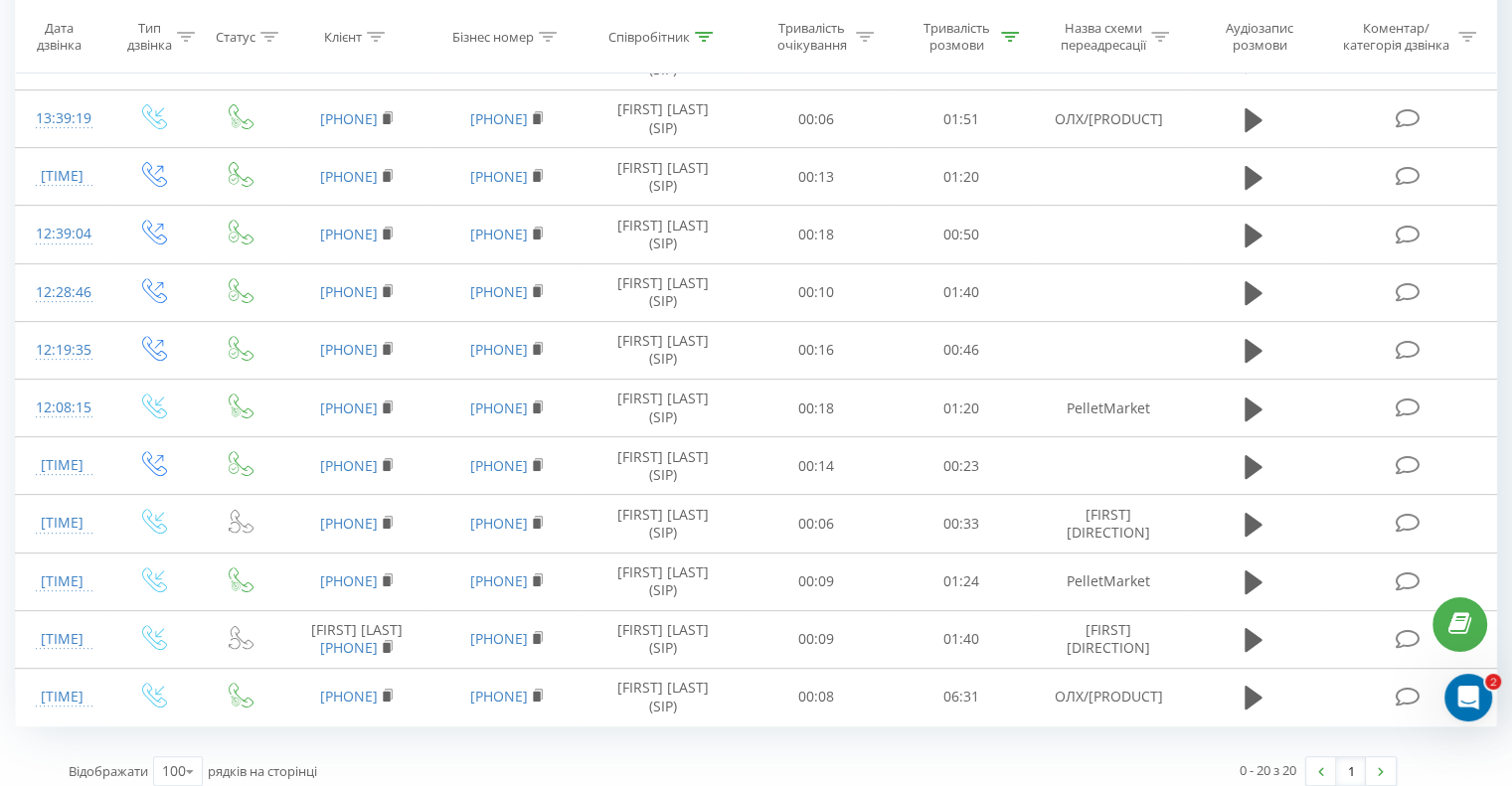 click 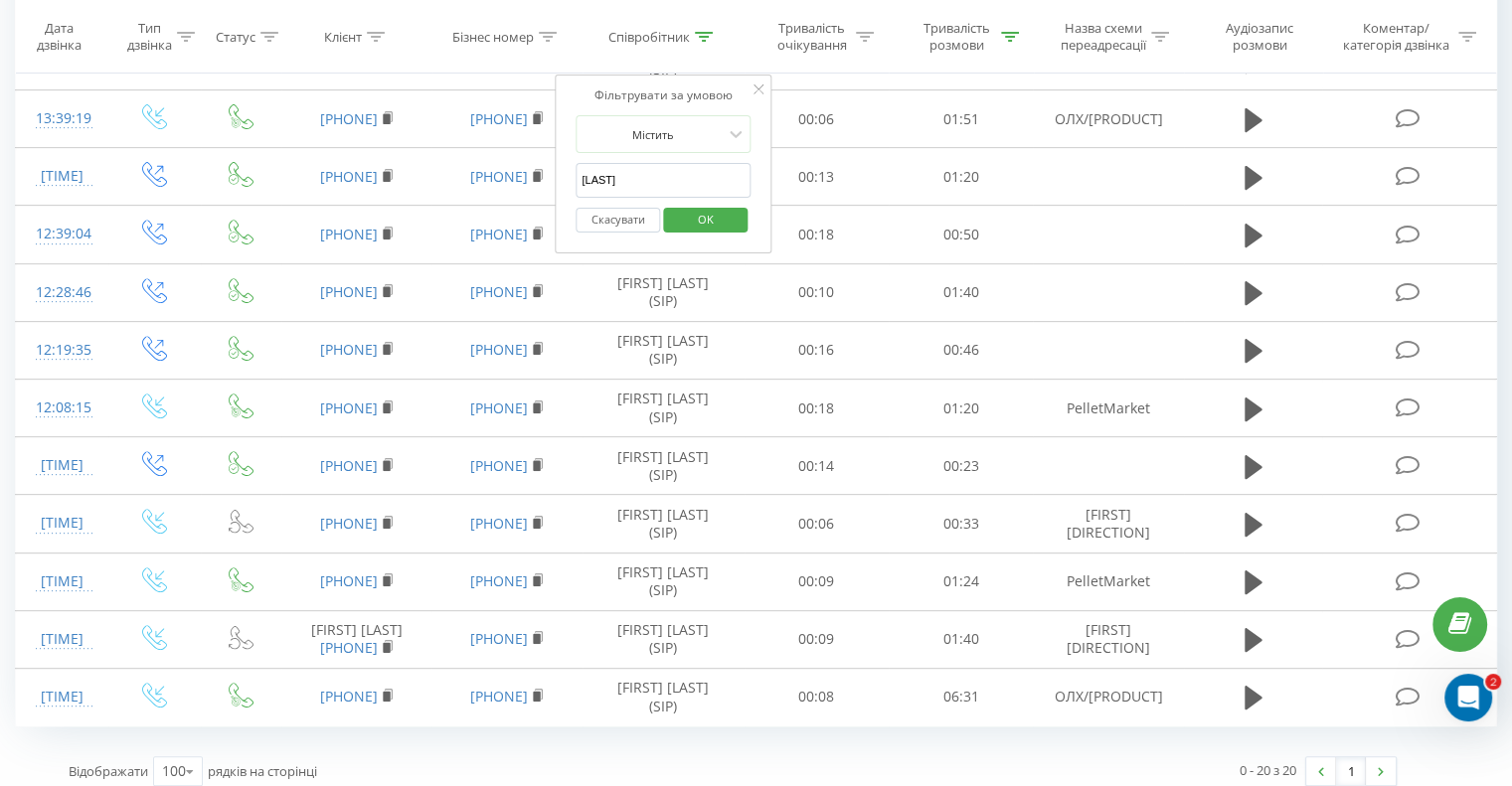 click on "[LAST]" at bounding box center (663, 180) 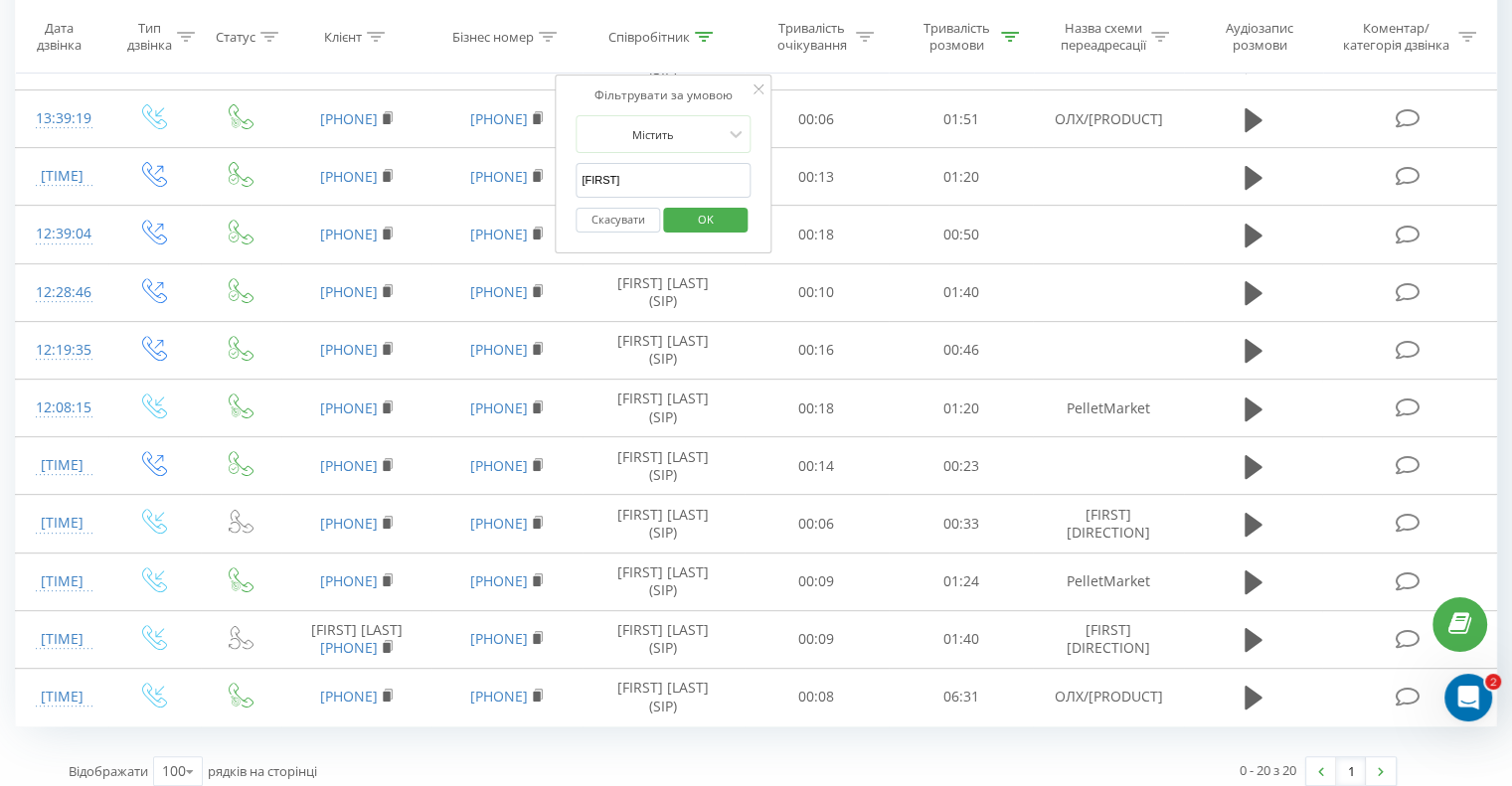 click on "OK" at bounding box center [706, 219] 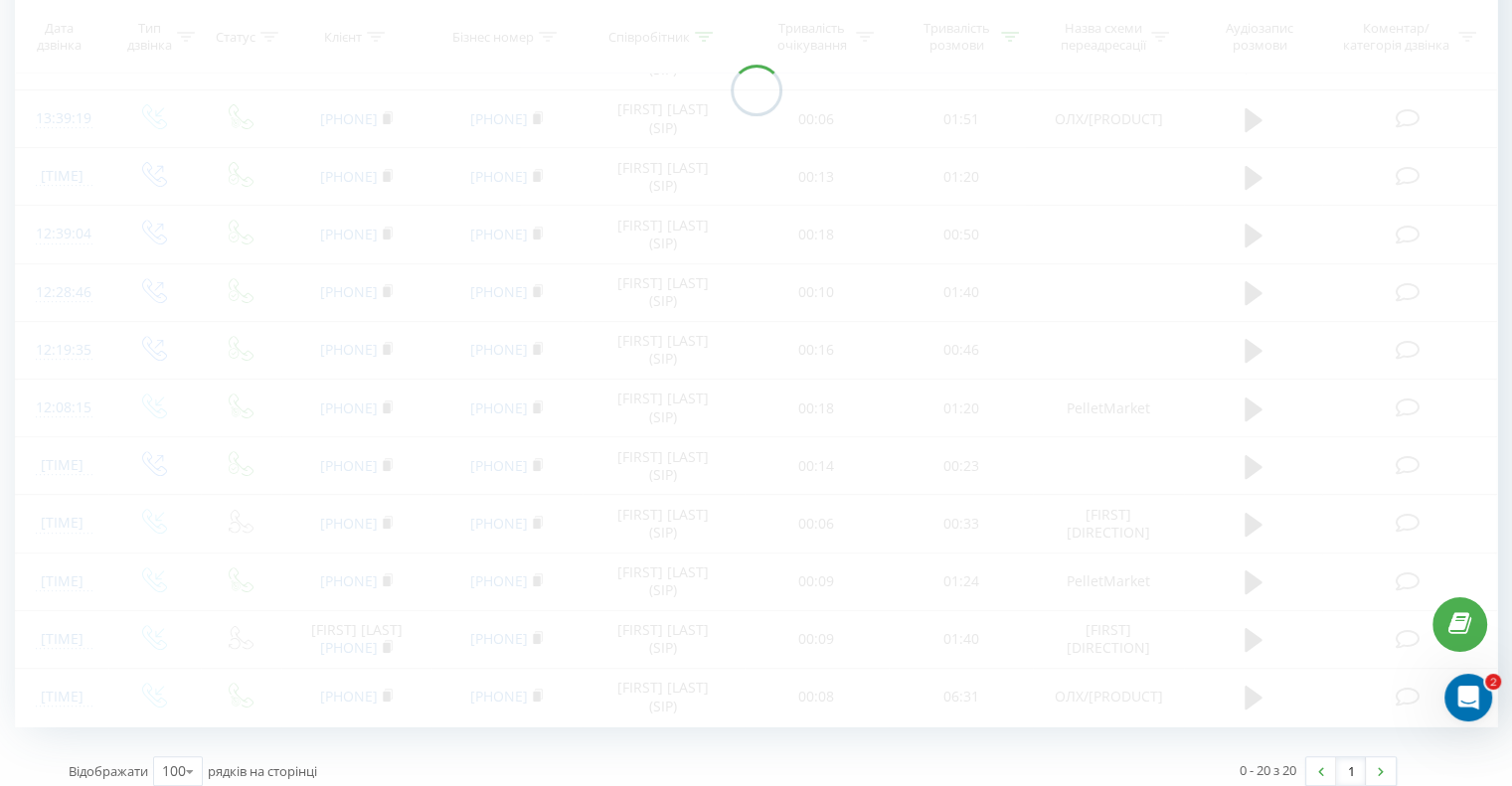 scroll, scrollTop: 234, scrollLeft: 0, axis: vertical 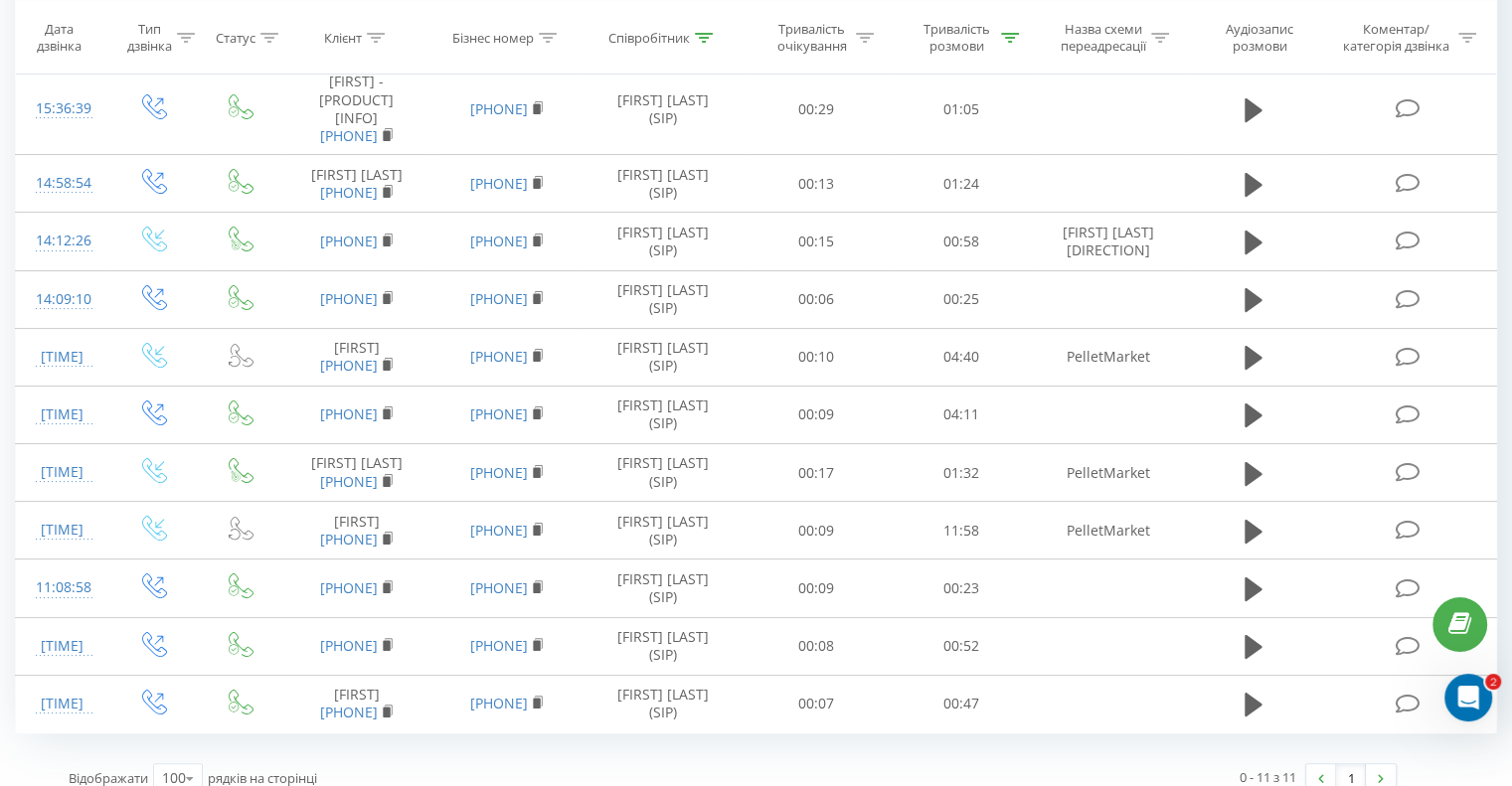 click on "Співробітник" at bounding box center (663, 38) 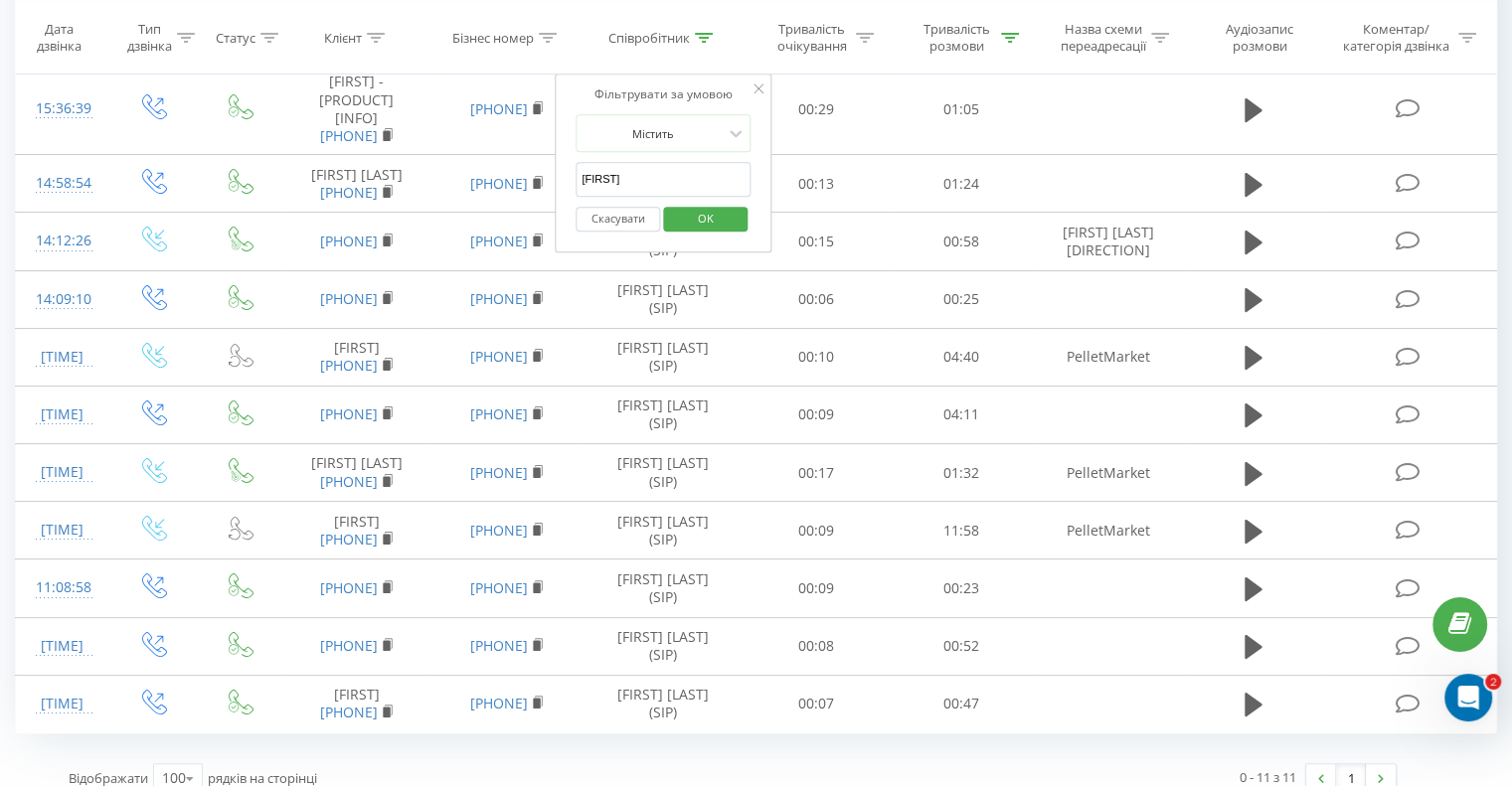 click on "[FIRST]" at bounding box center [663, 179] 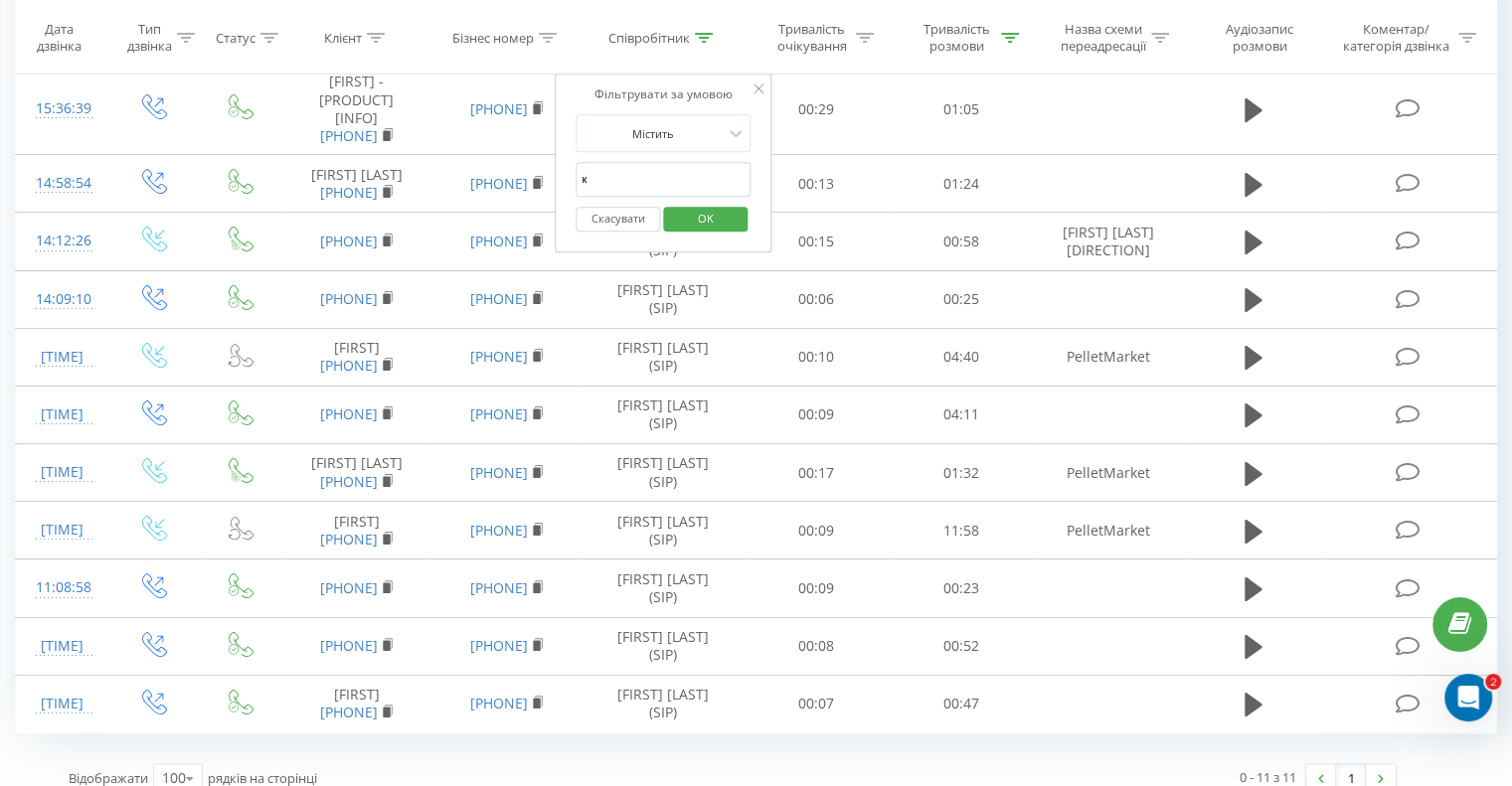 type on "[FIRST]" 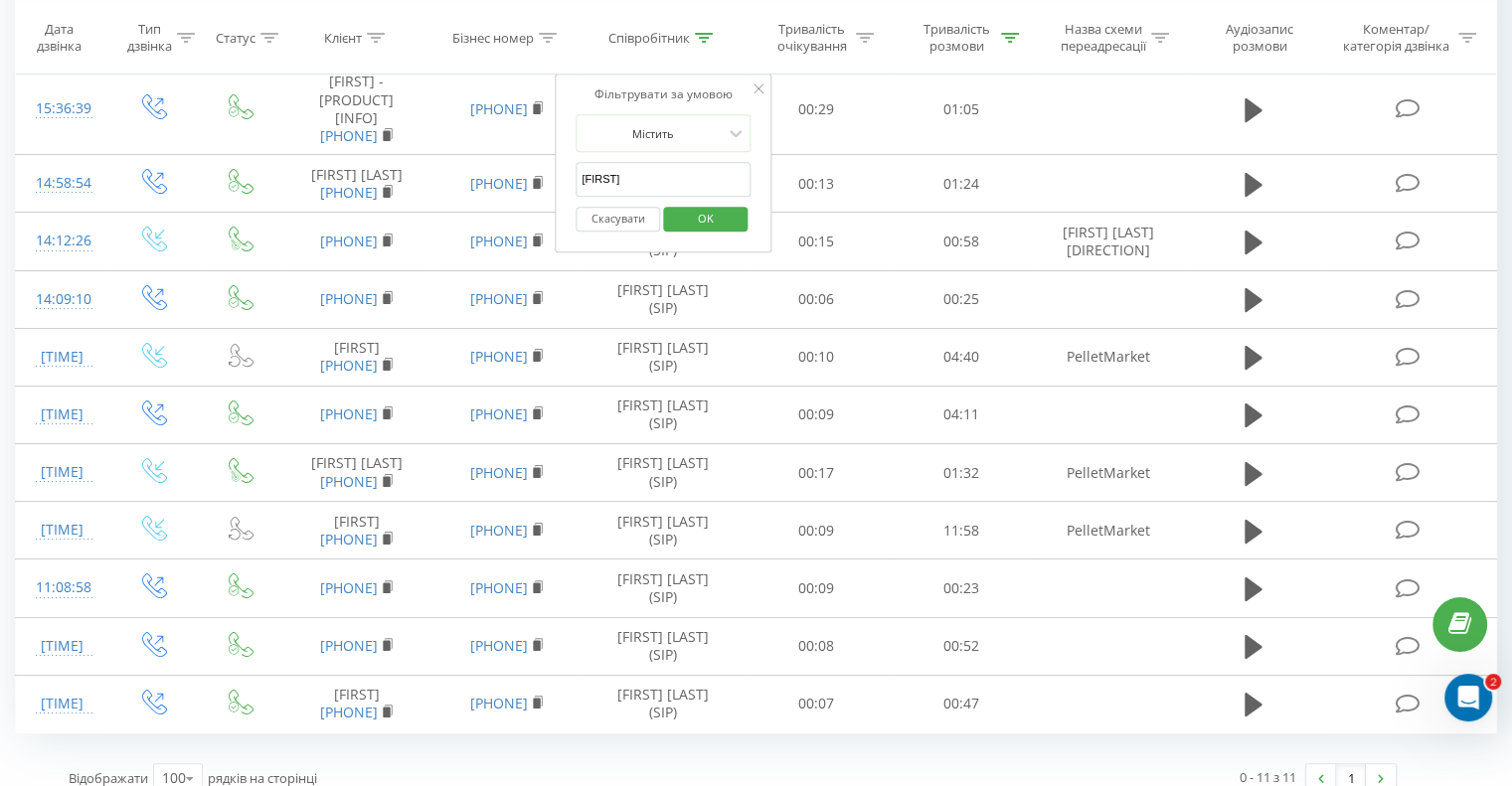 click on "OK" at bounding box center (706, 218) 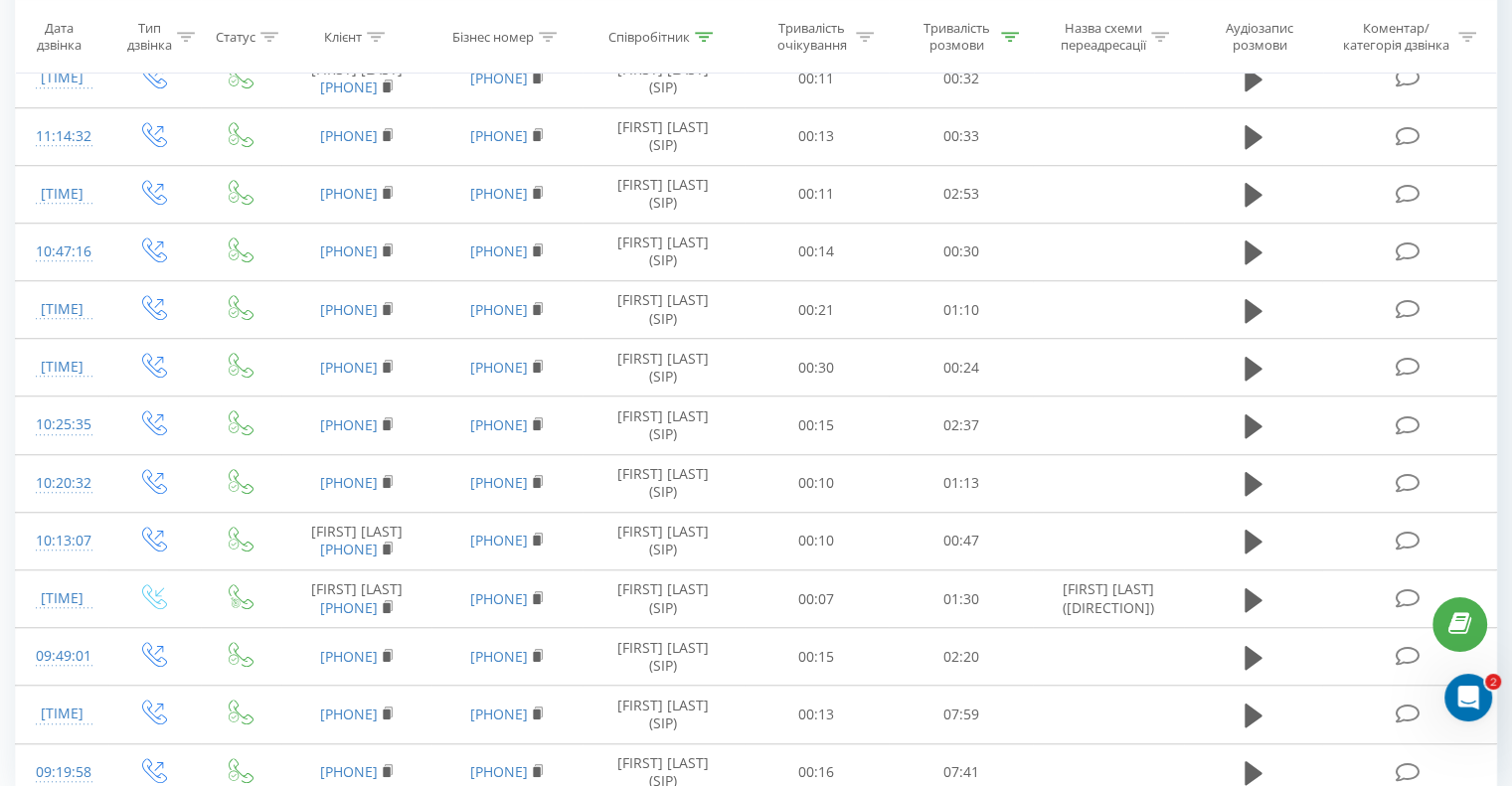 scroll, scrollTop: 1559, scrollLeft: 0, axis: vertical 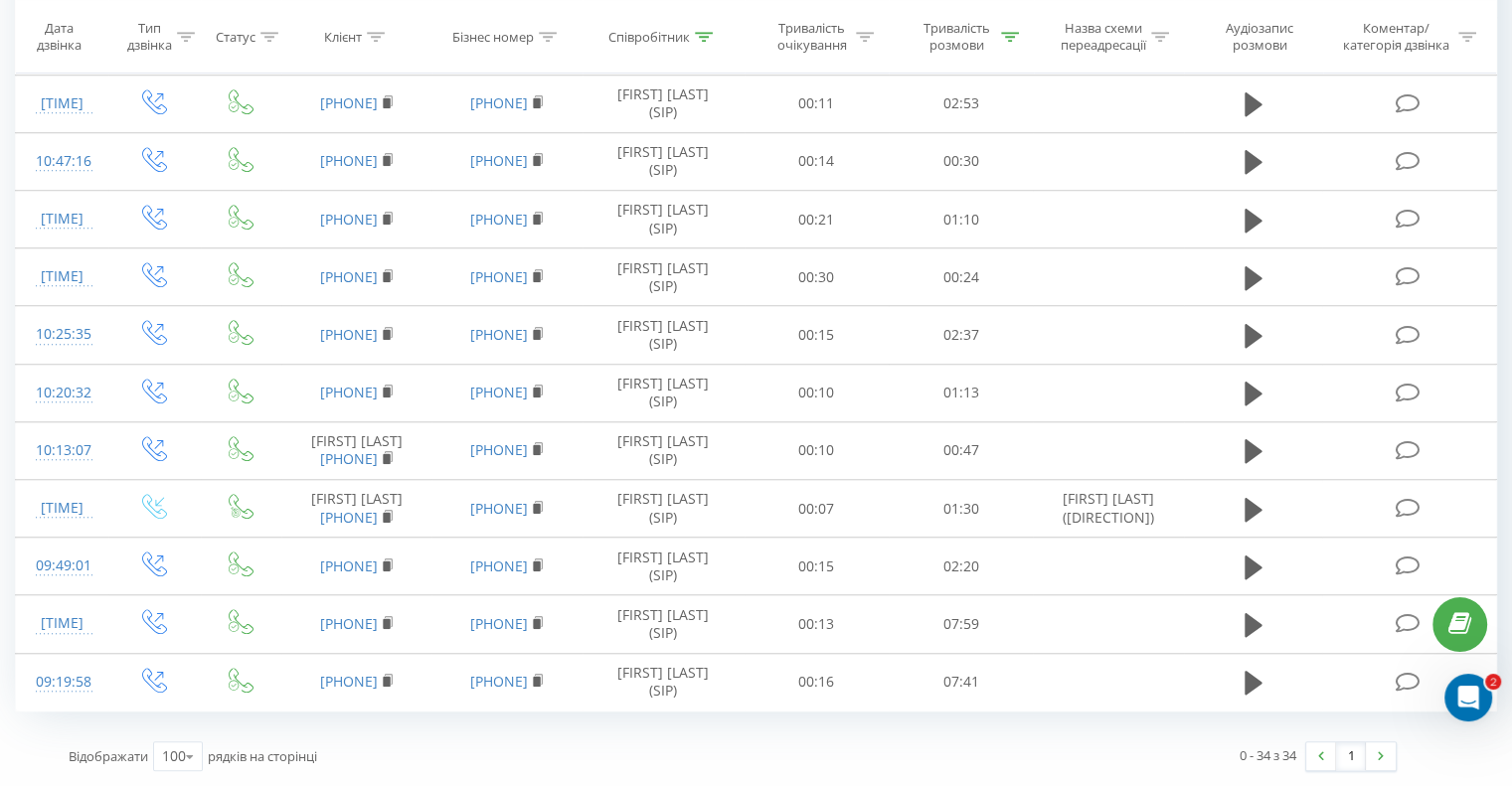 click on "Тривалість розмови" at bounding box center [967, 38] 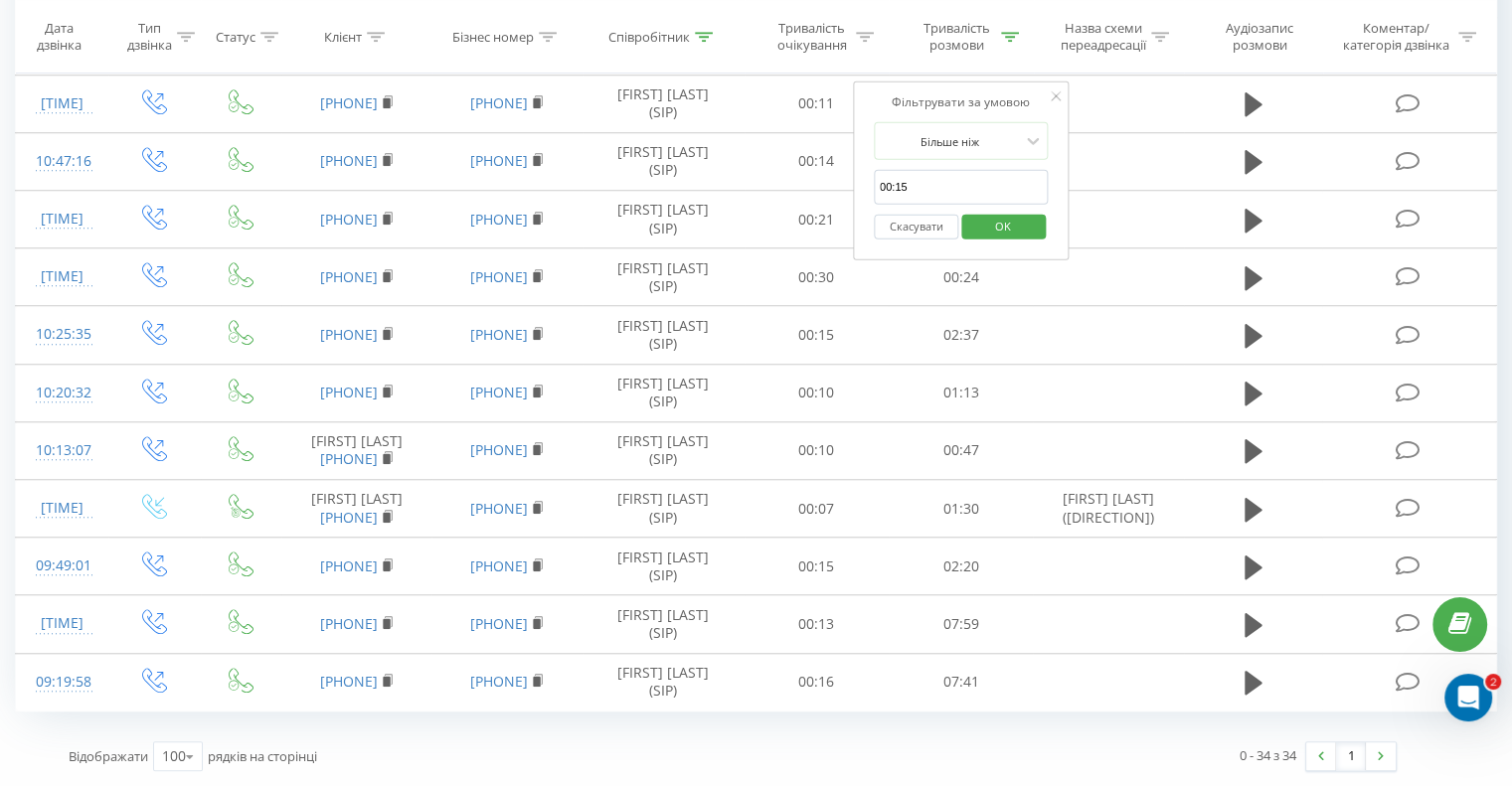 click on "Скасувати" at bounding box center [916, 226] 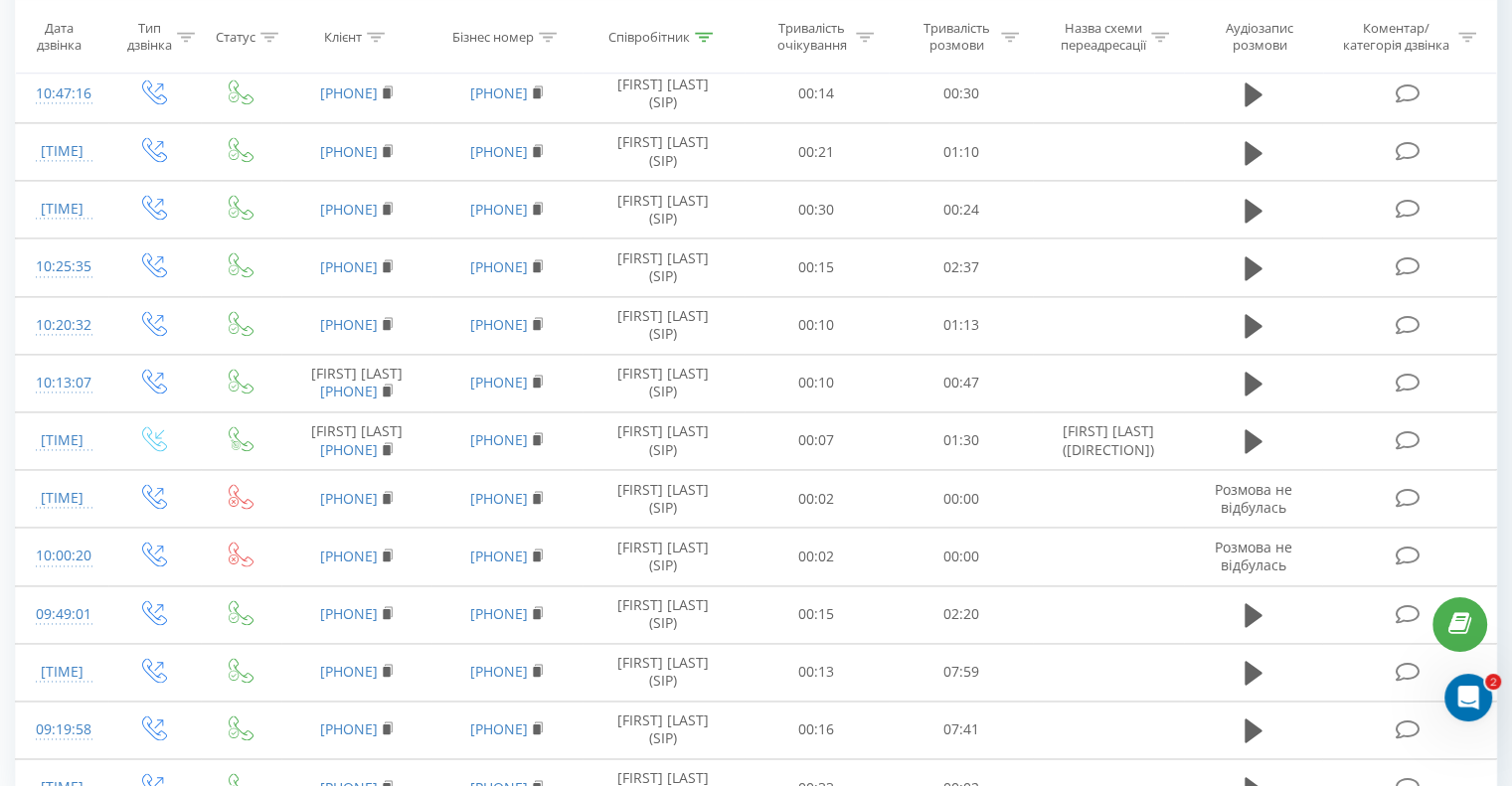 scroll, scrollTop: 2942, scrollLeft: 0, axis: vertical 